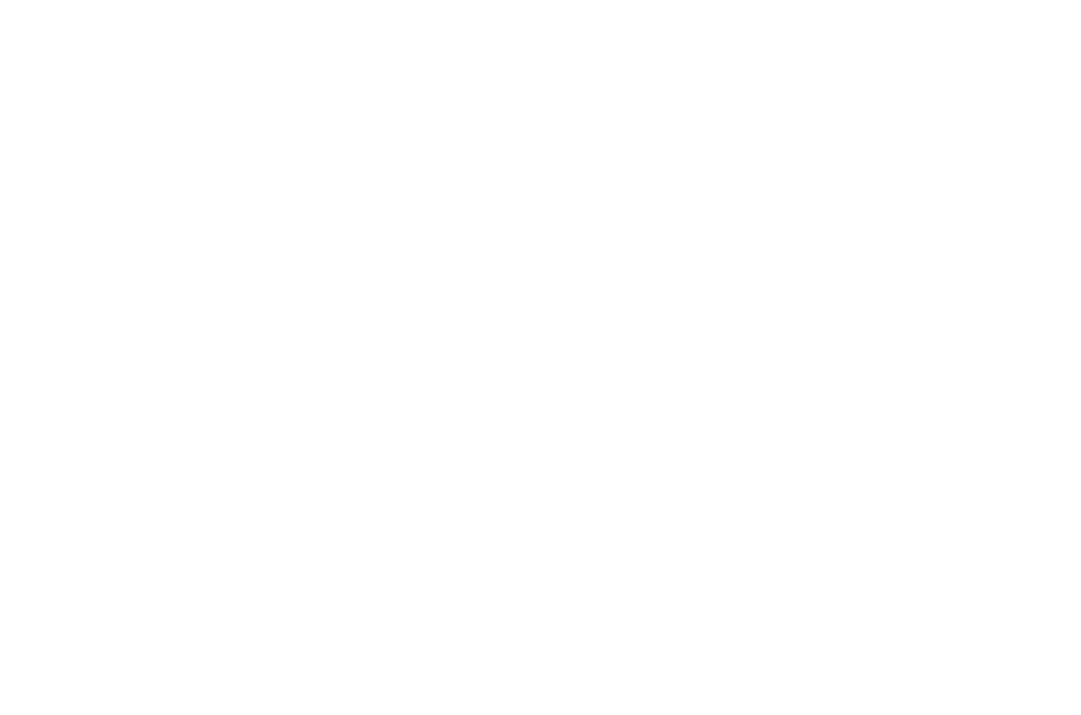 scroll, scrollTop: 0, scrollLeft: 0, axis: both 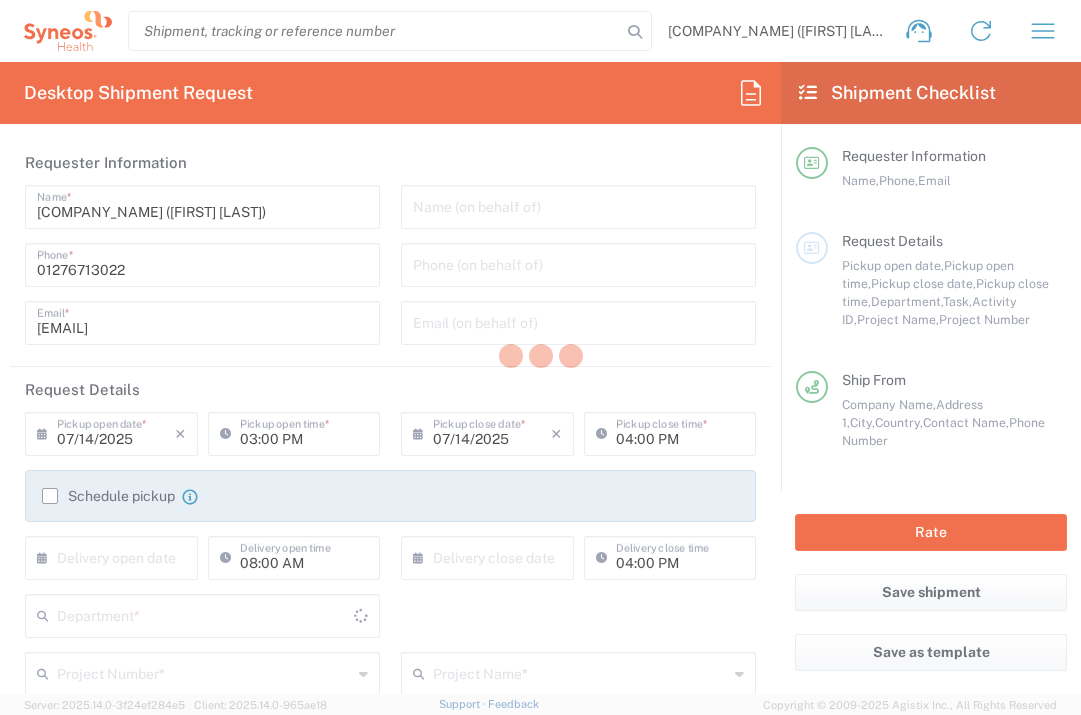 type on "3235" 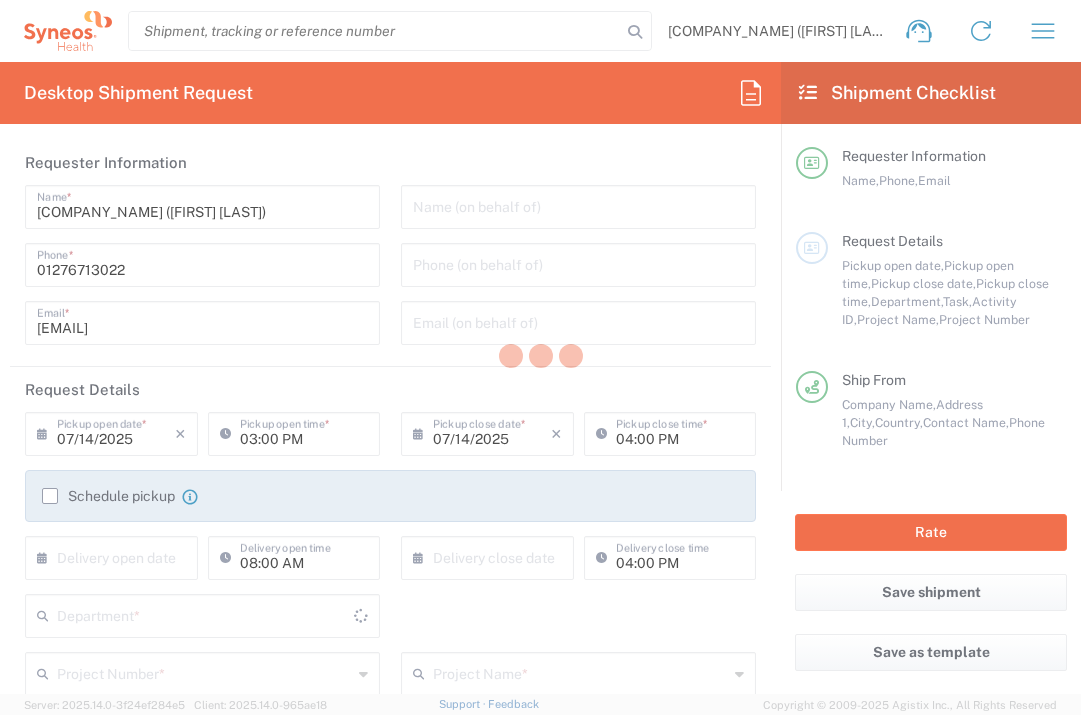 type on "England" 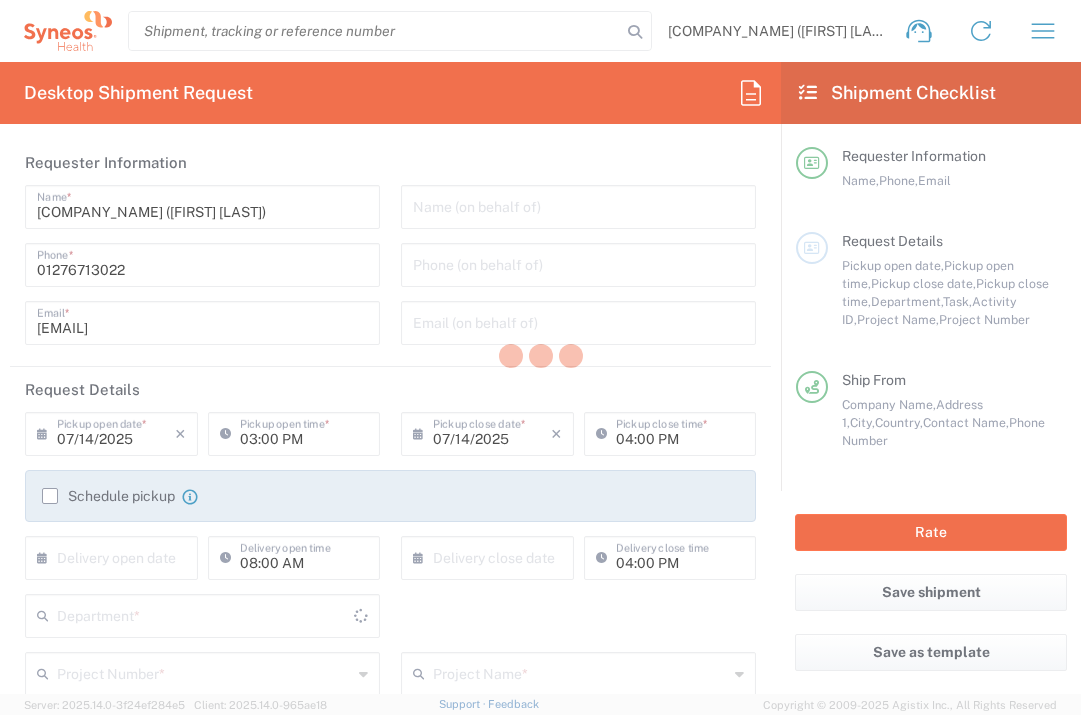 type on "United Kingdom" 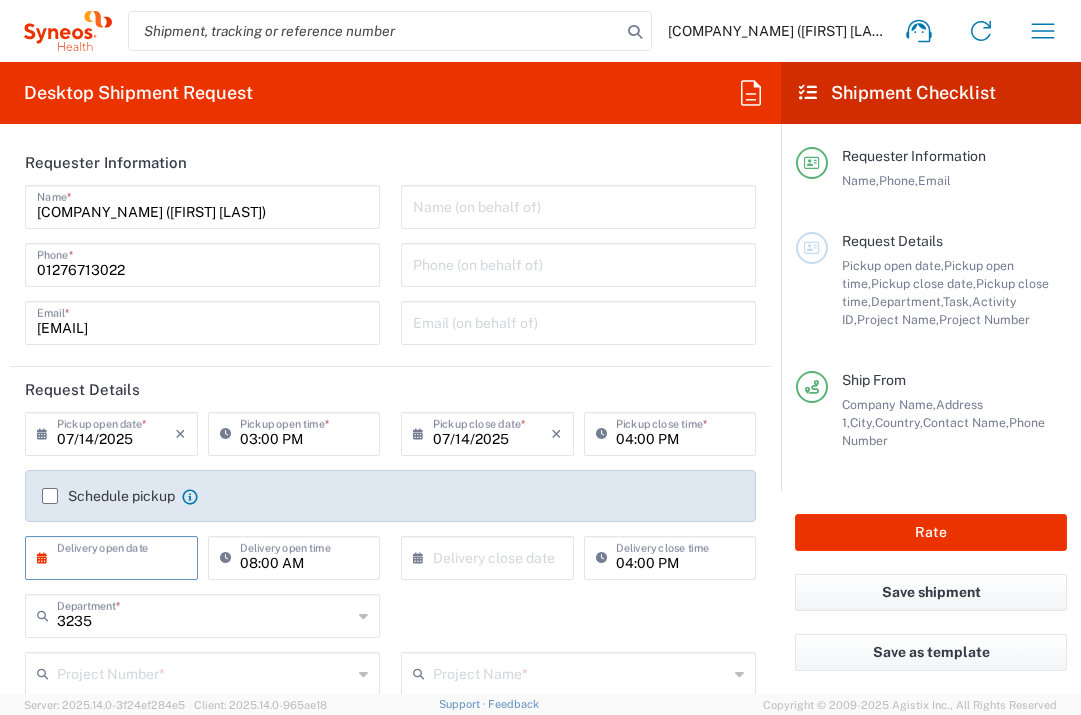 click at bounding box center (116, 556) 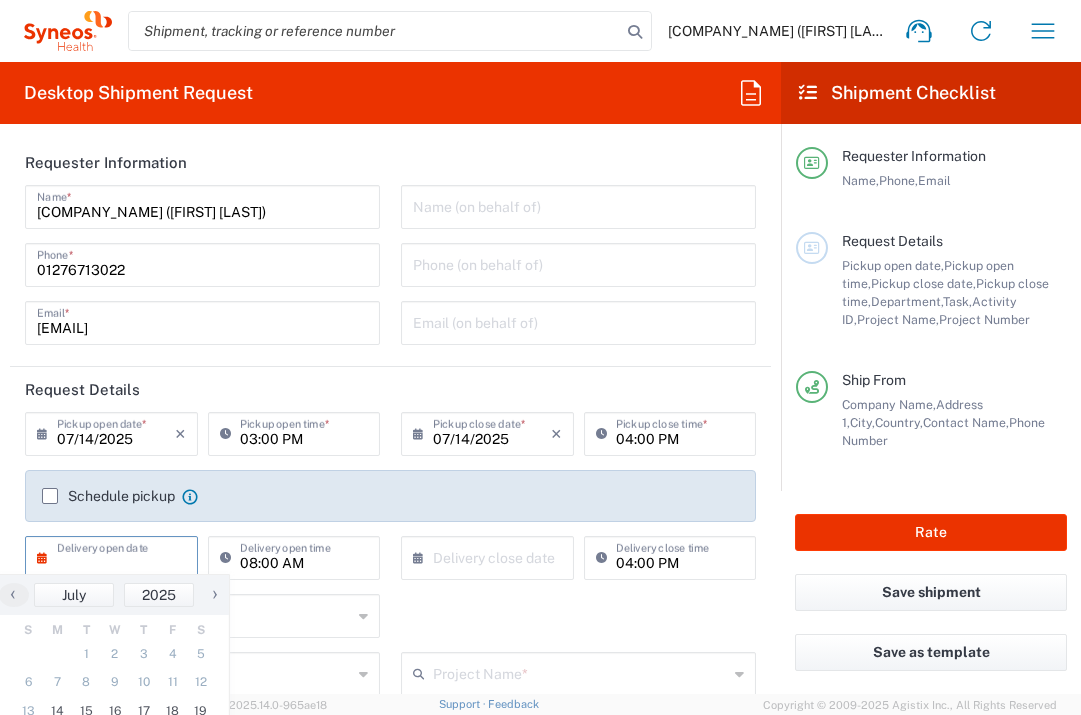 type on "Syneos Health UK Limited" 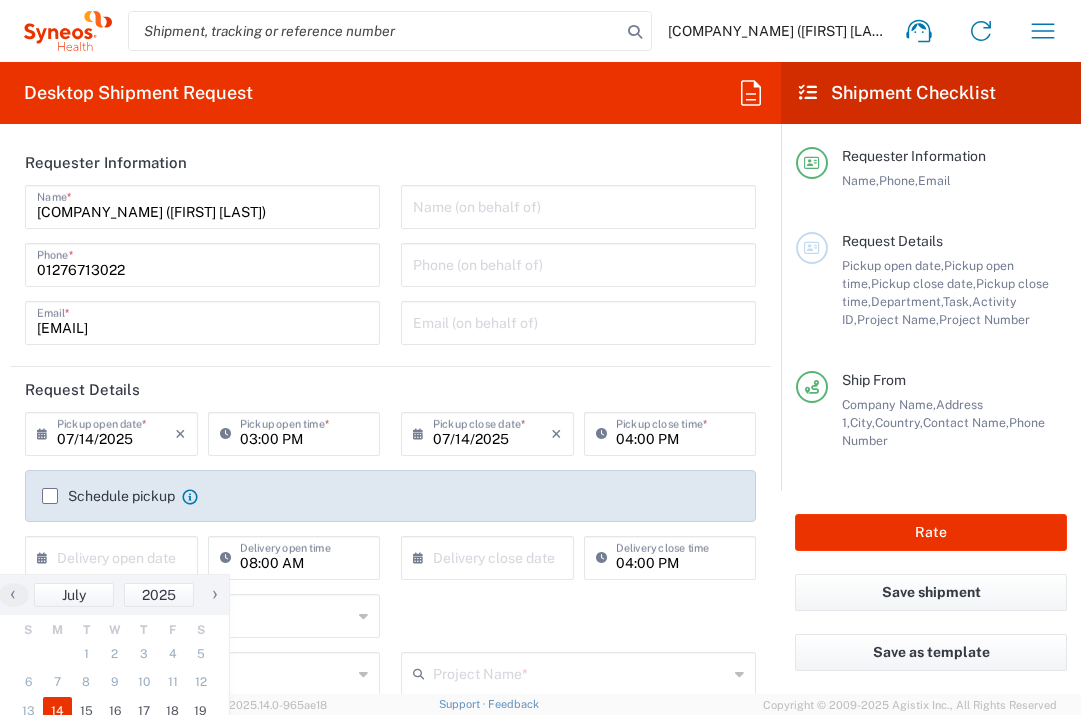 click on "14" 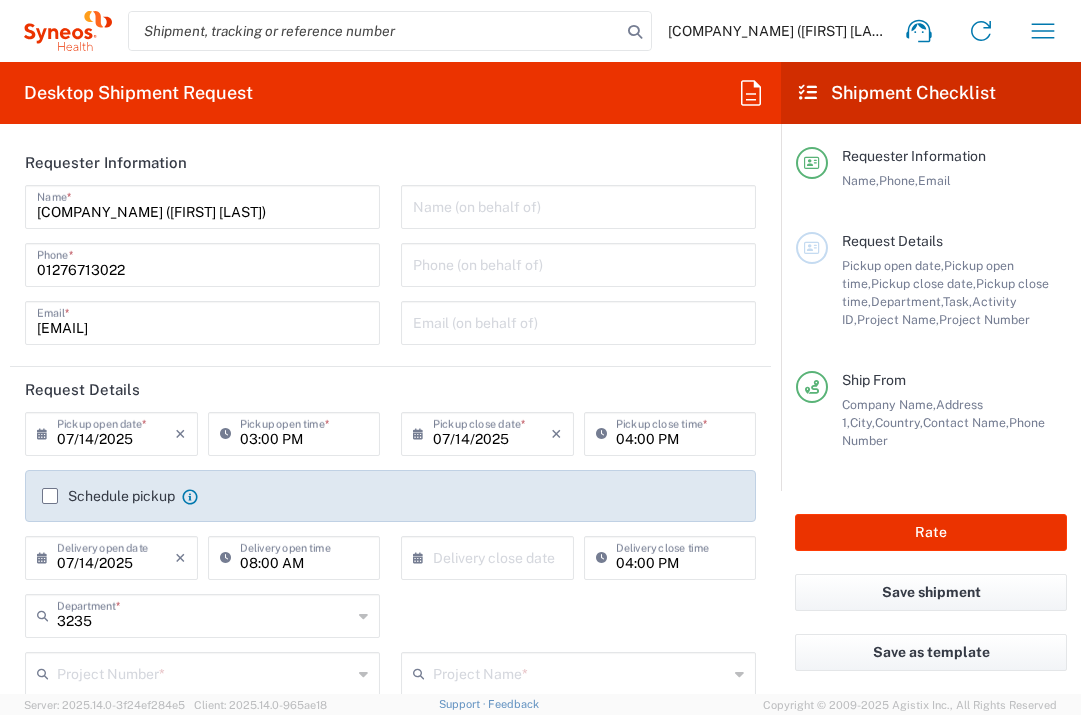 click at bounding box center [492, 556] 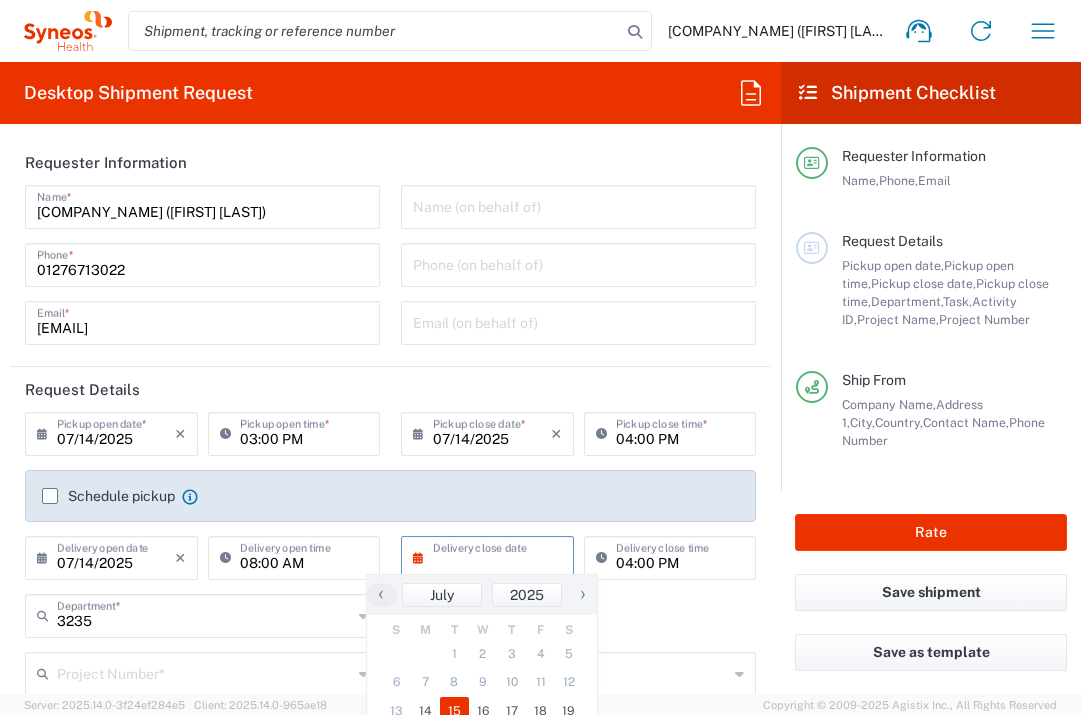 drag, startPoint x: 461, startPoint y: 705, endPoint x: 470, endPoint y: 667, distance: 39.051247 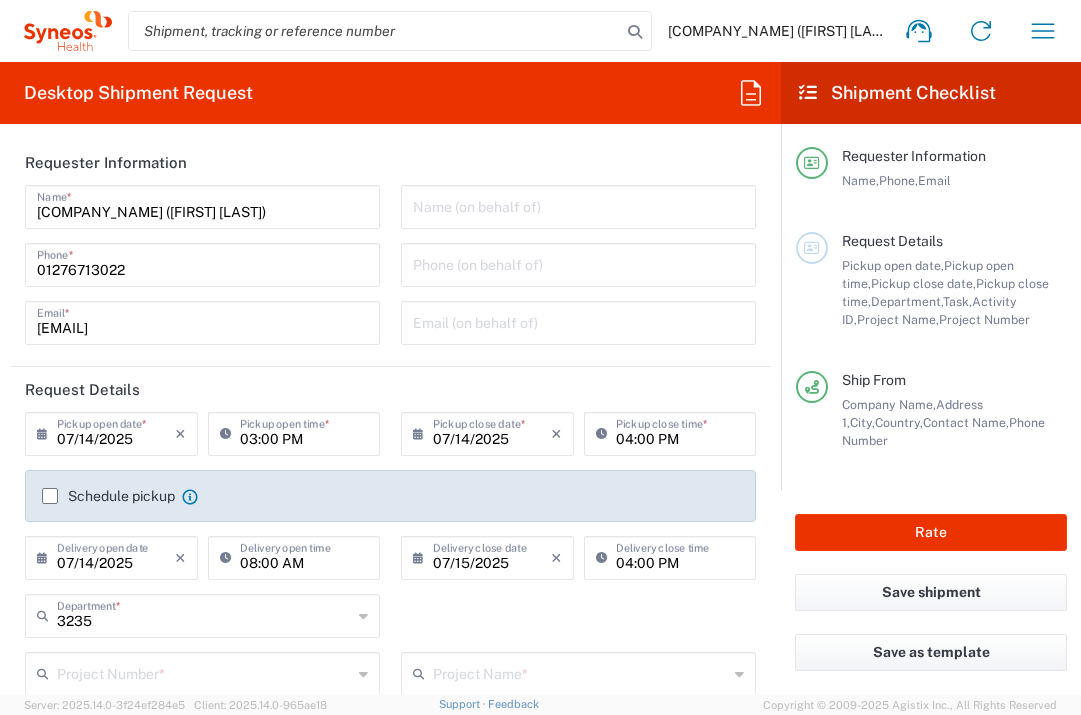 scroll, scrollTop: 225, scrollLeft: 0, axis: vertical 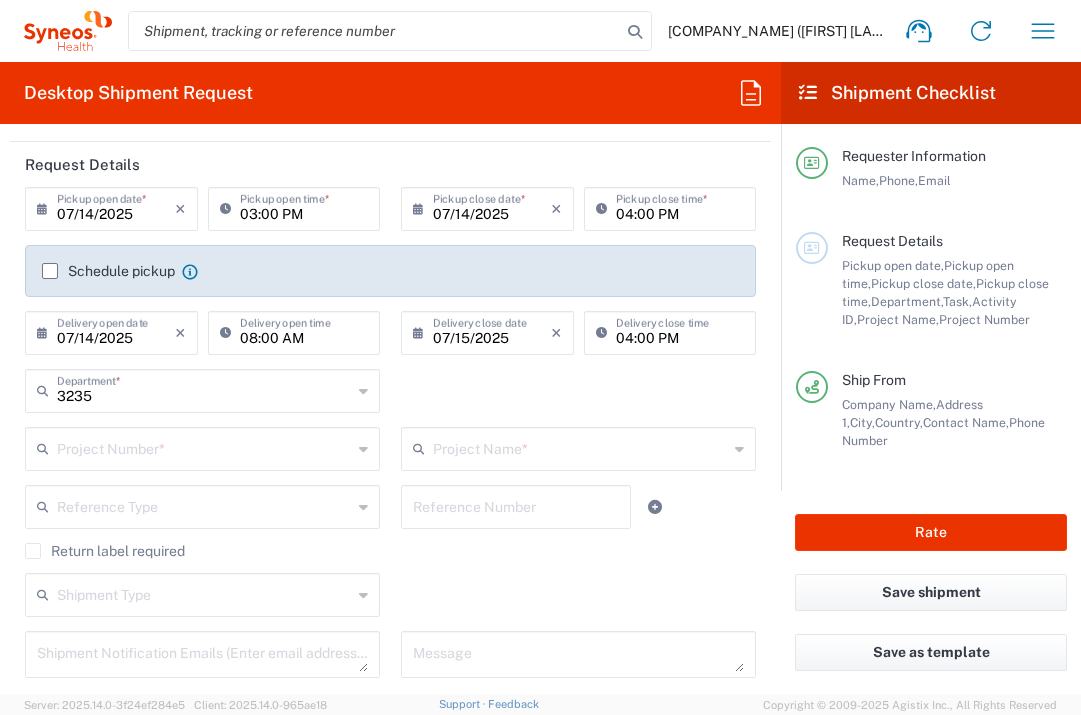 click at bounding box center [204, 447] 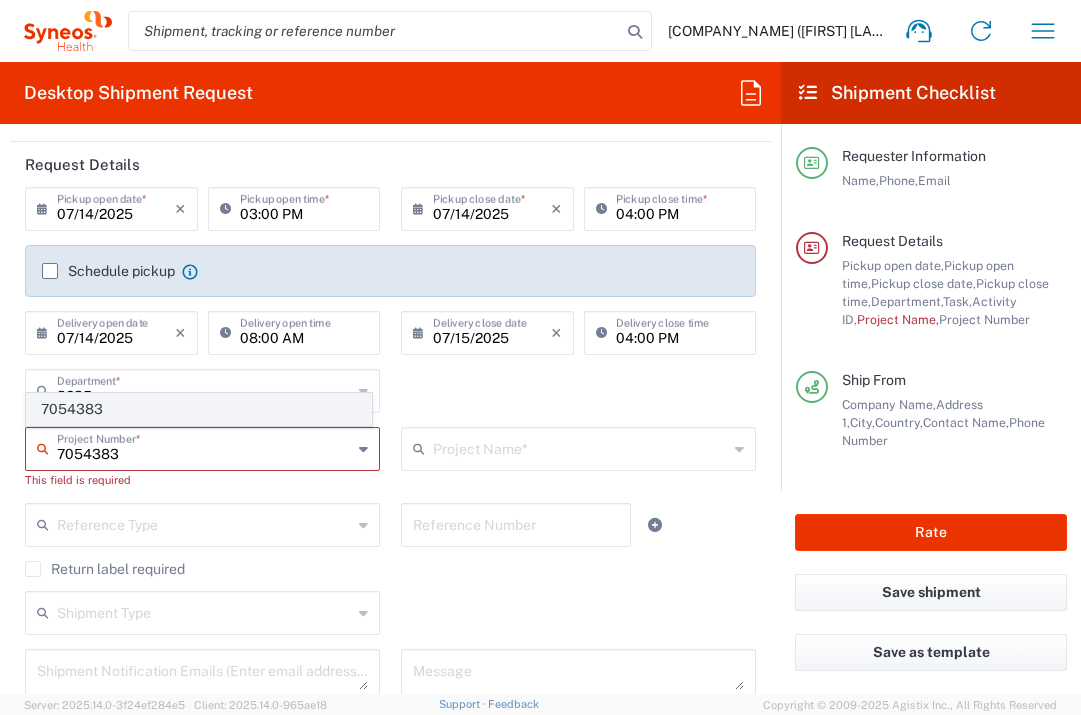 type on "7054383" 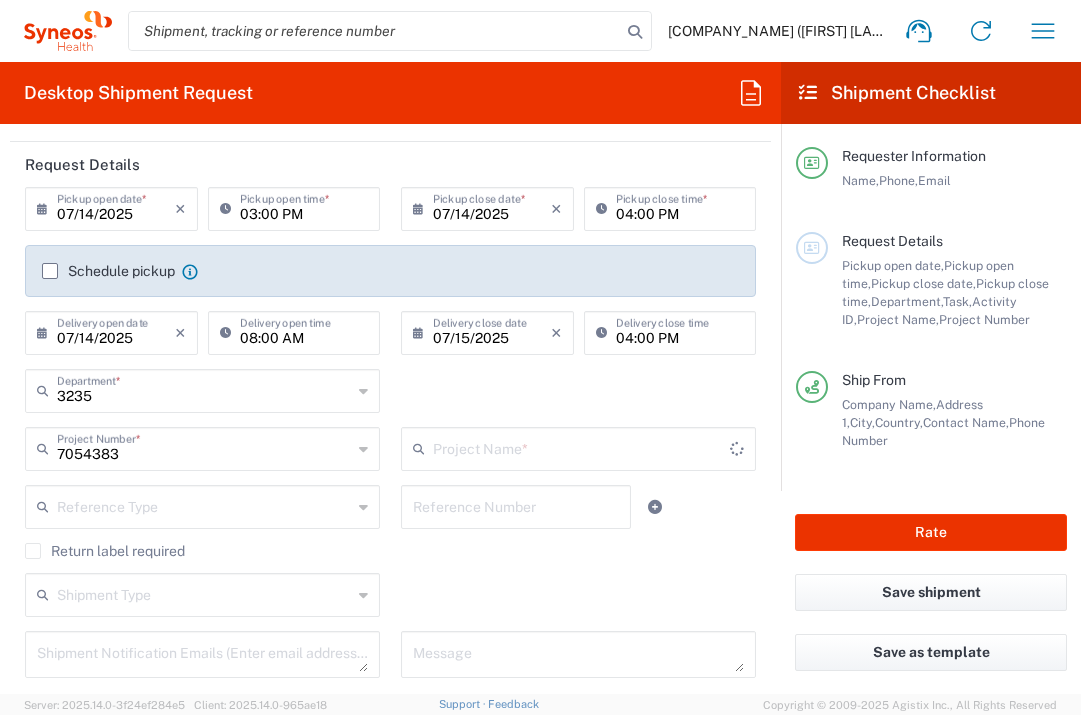 type on "[CITY] [POSTAL_CODE]" 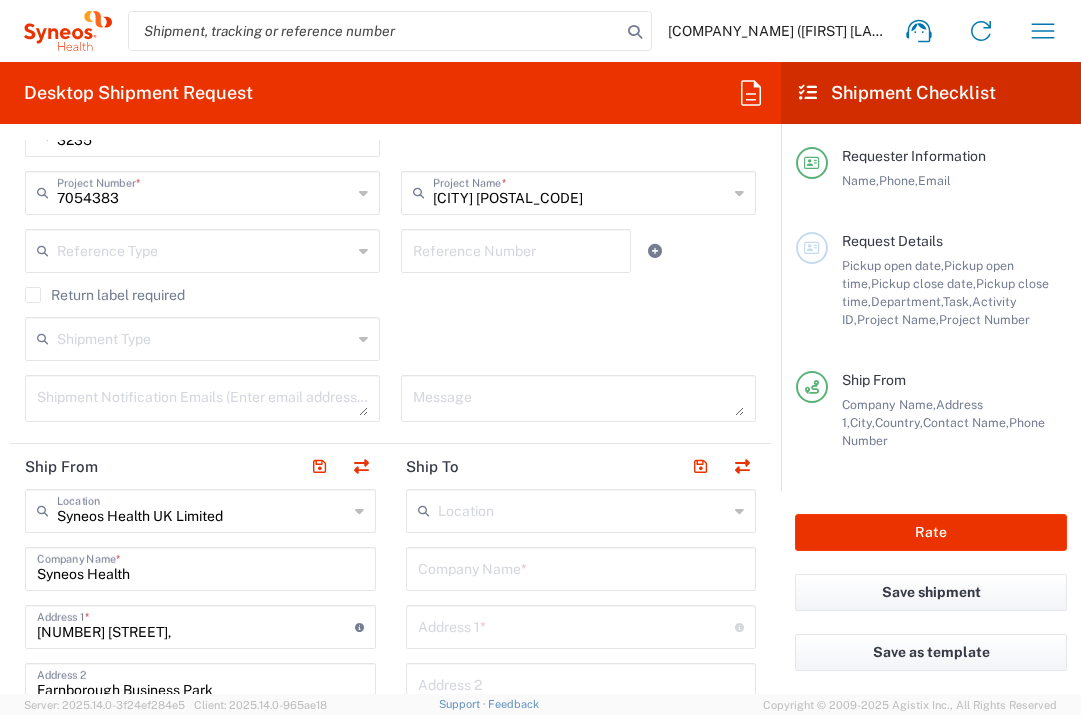 scroll, scrollTop: 631, scrollLeft: 0, axis: vertical 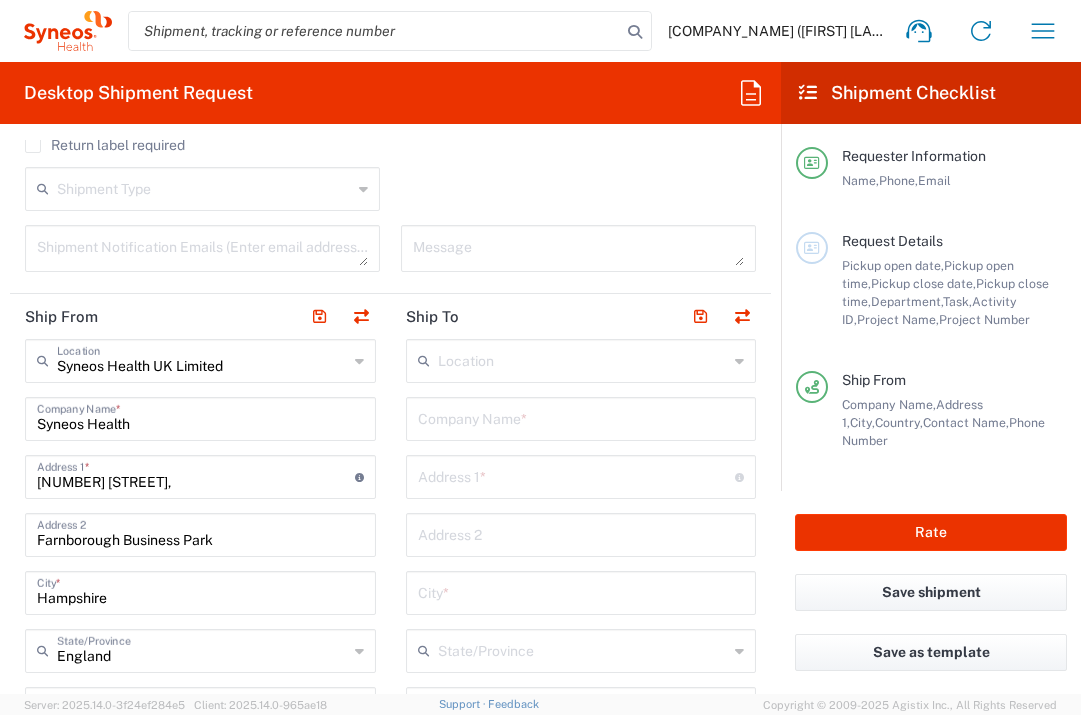 click at bounding box center (581, 417) 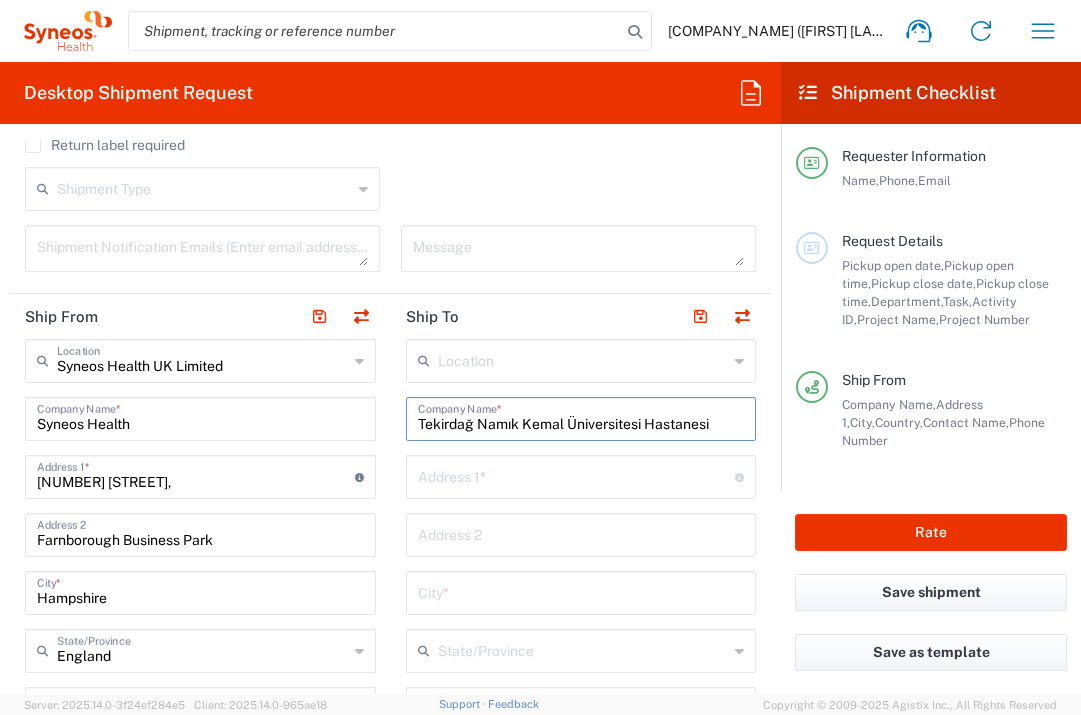 type on "Tekirdağ Namık Kemal Üniversitesi Hastanesi" 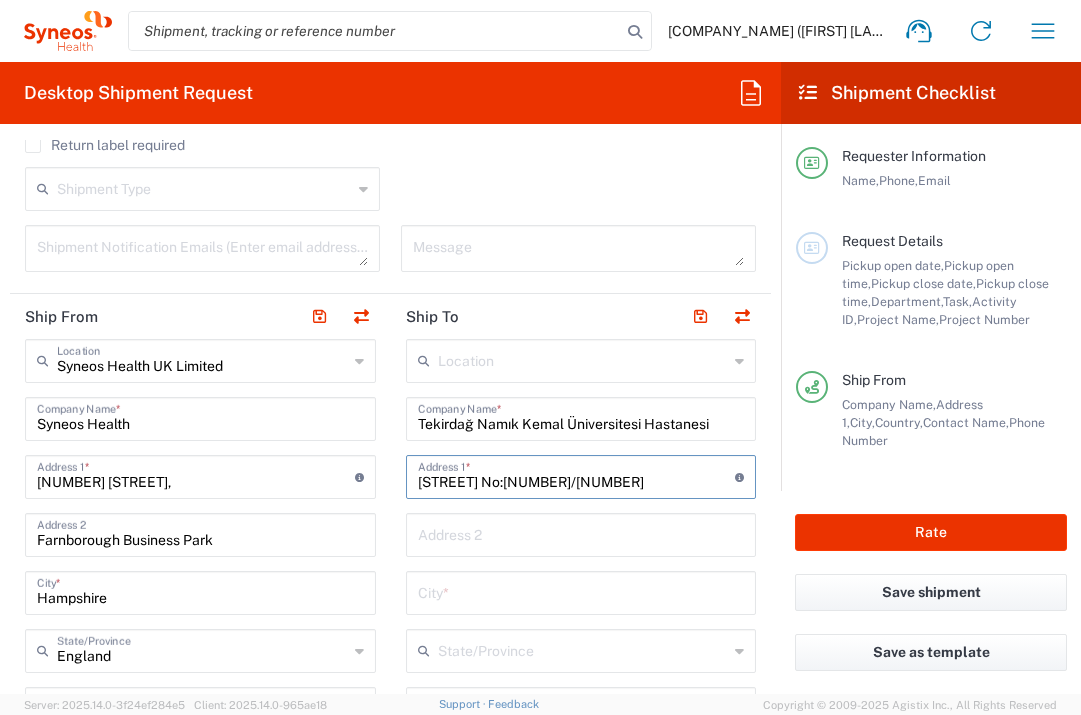 type on "[STREET] No:[NUMBER]/[NUMBER]" 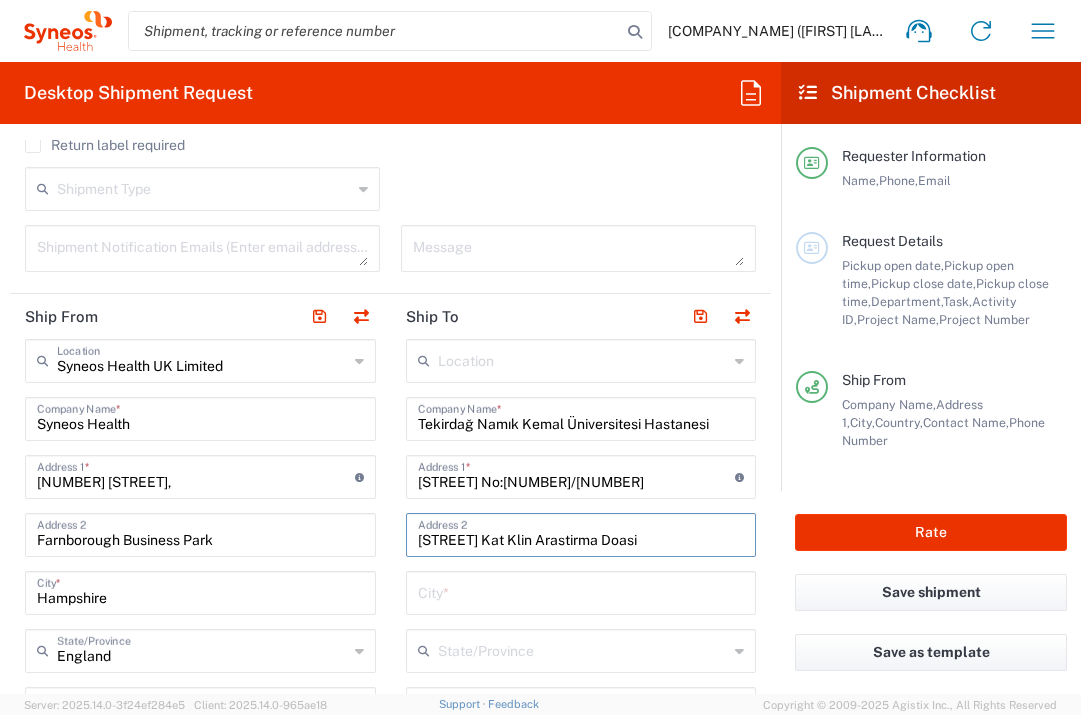 type on "[STREET] Kat Klin Arastirma Doasi" 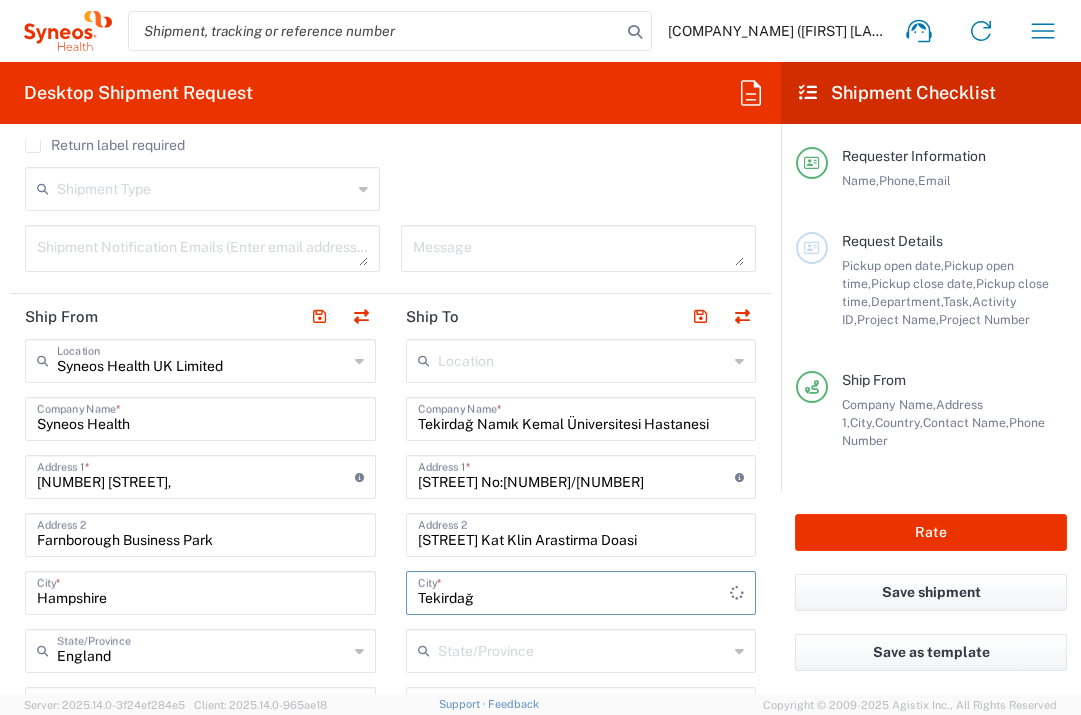 type on "Tekirdağ" 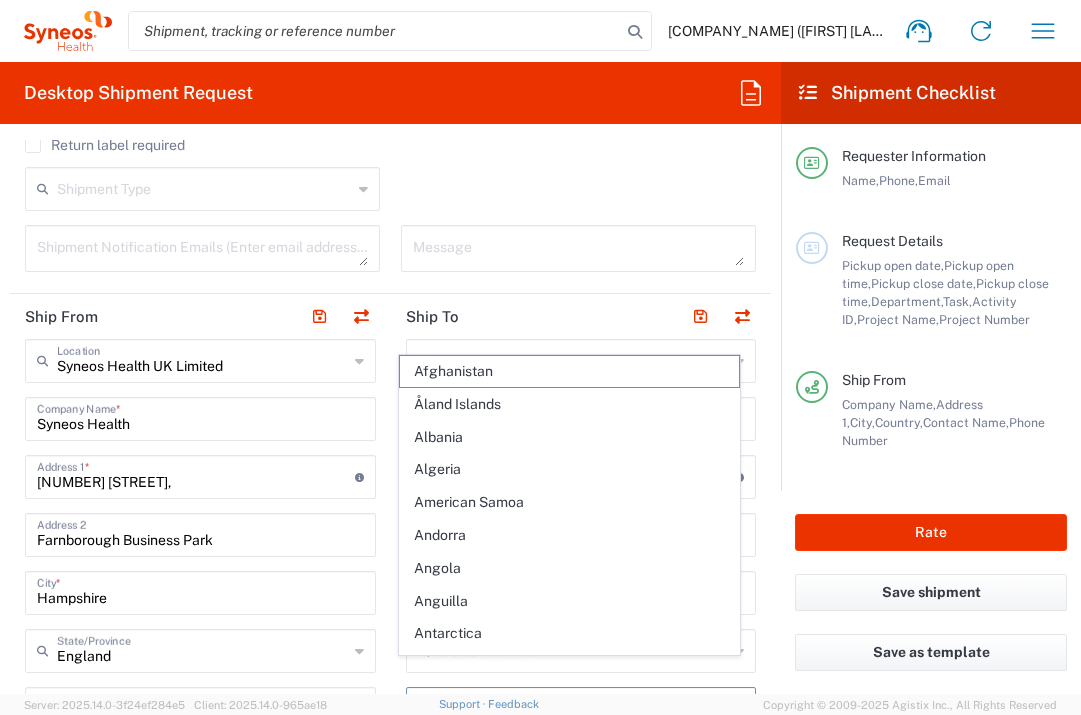 scroll, scrollTop: 662, scrollLeft: 0, axis: vertical 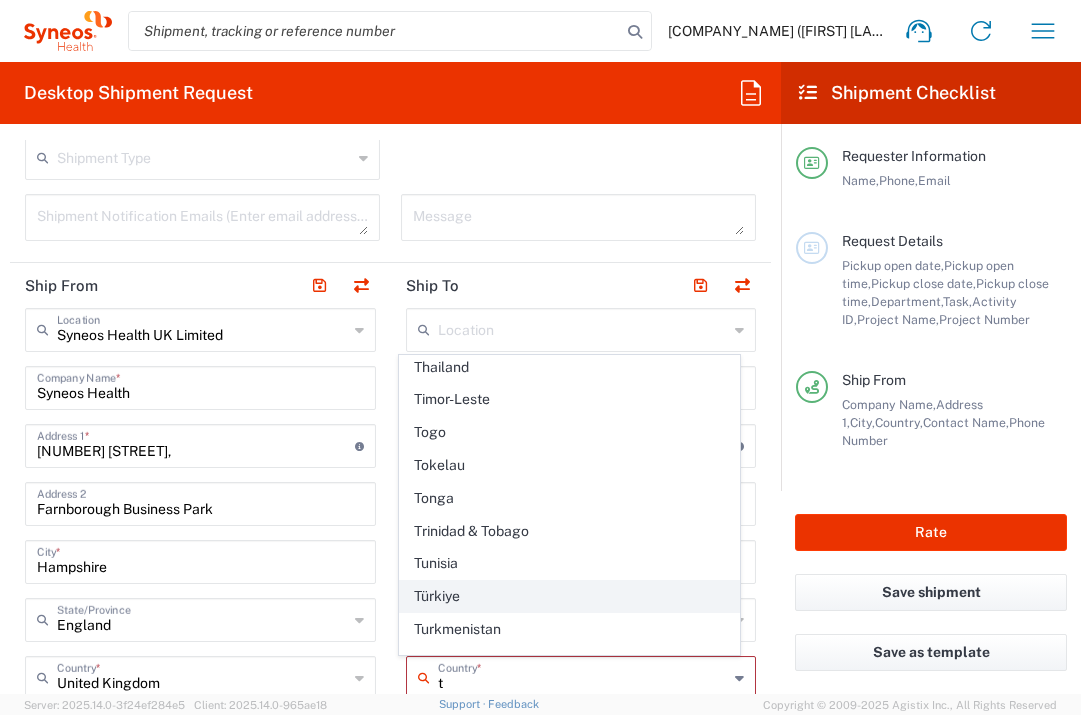 click on "Türkiye" 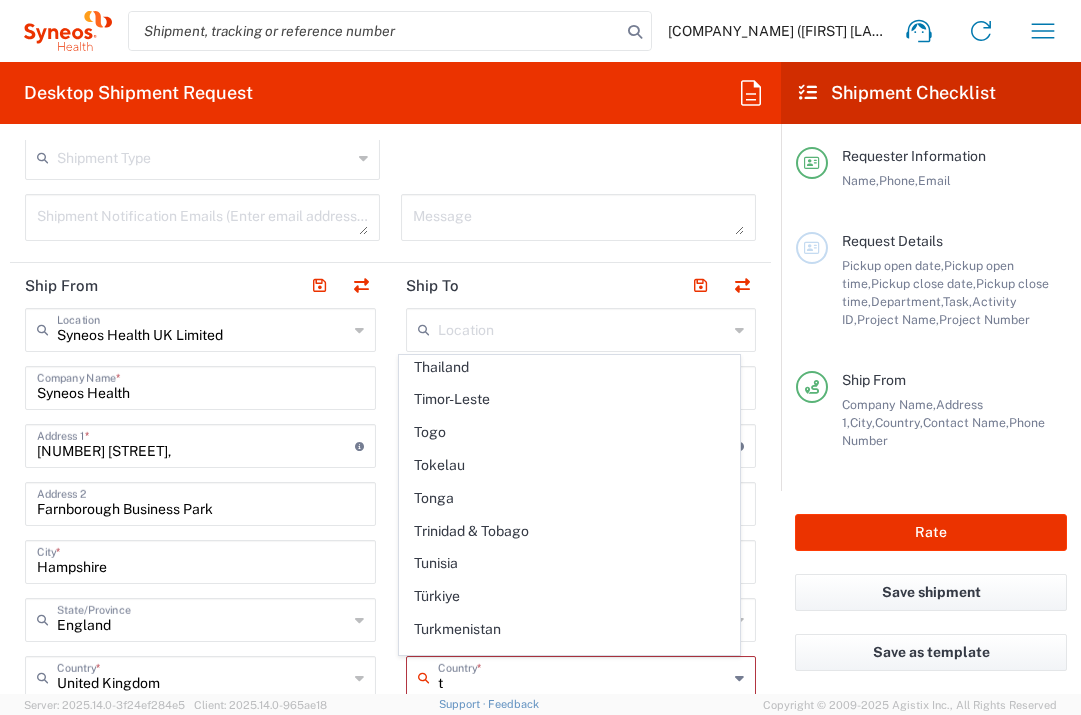 type on "Türkiye" 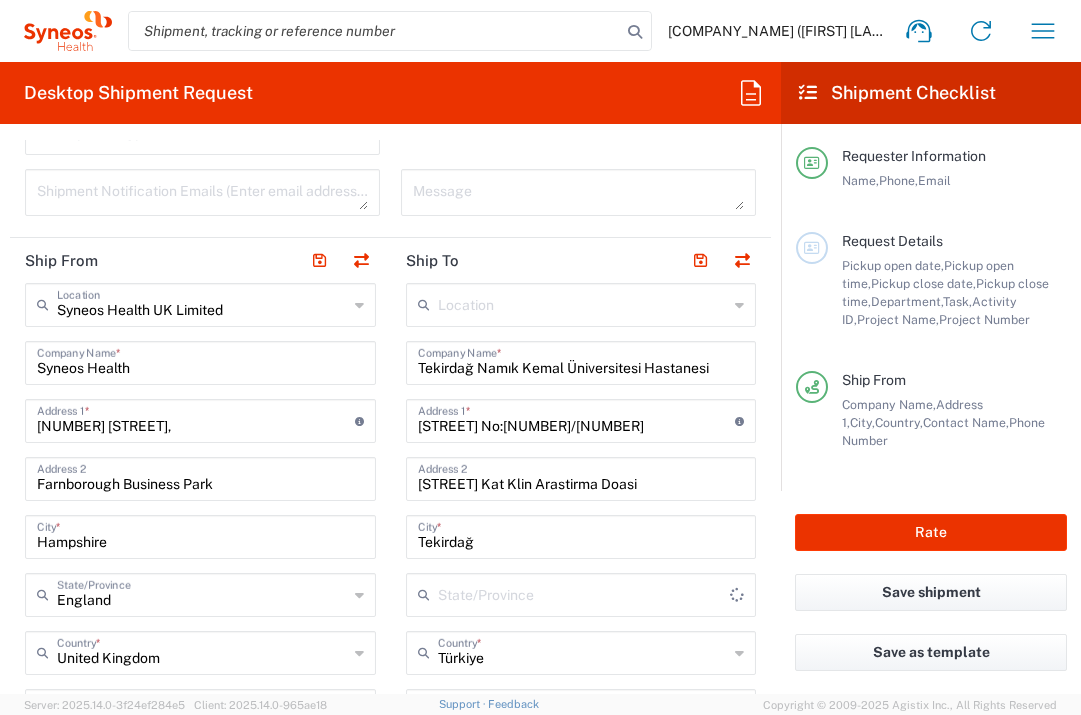 scroll, scrollTop: 890, scrollLeft: 0, axis: vertical 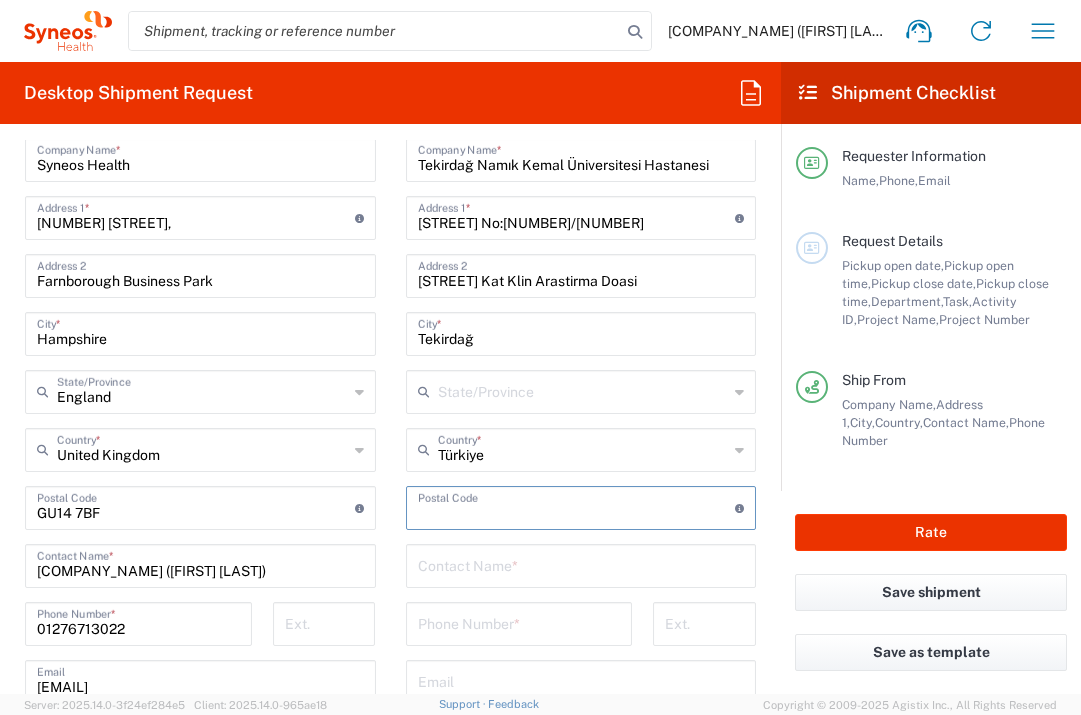 click at bounding box center (577, 506) 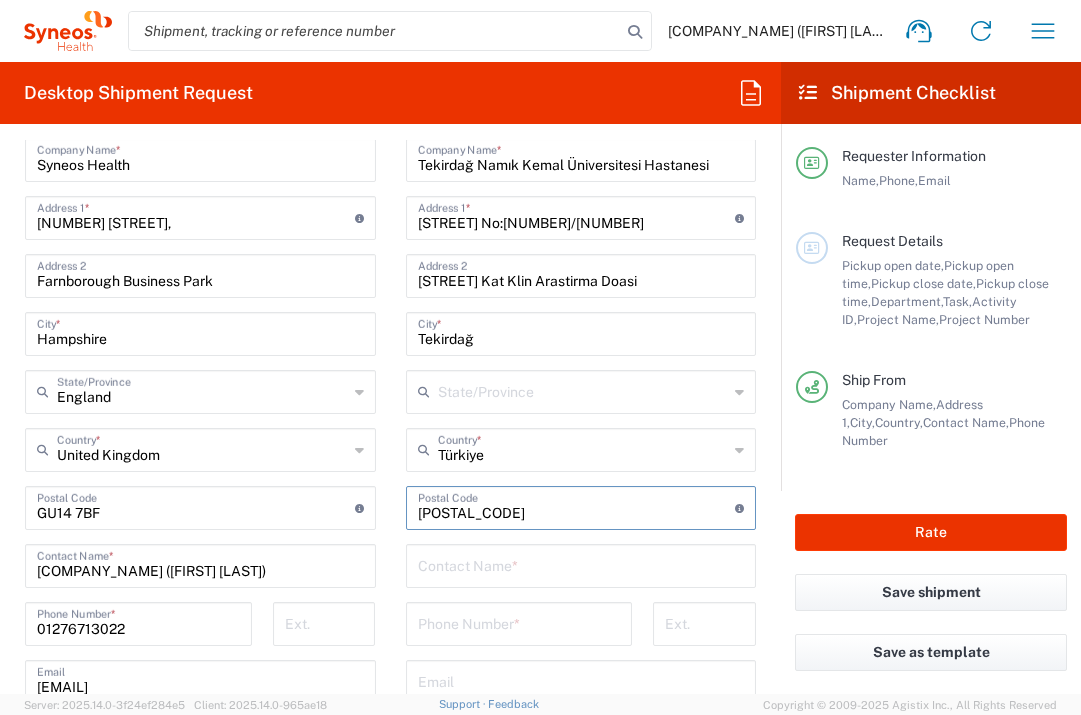 type on "[POSTAL_CODE]" 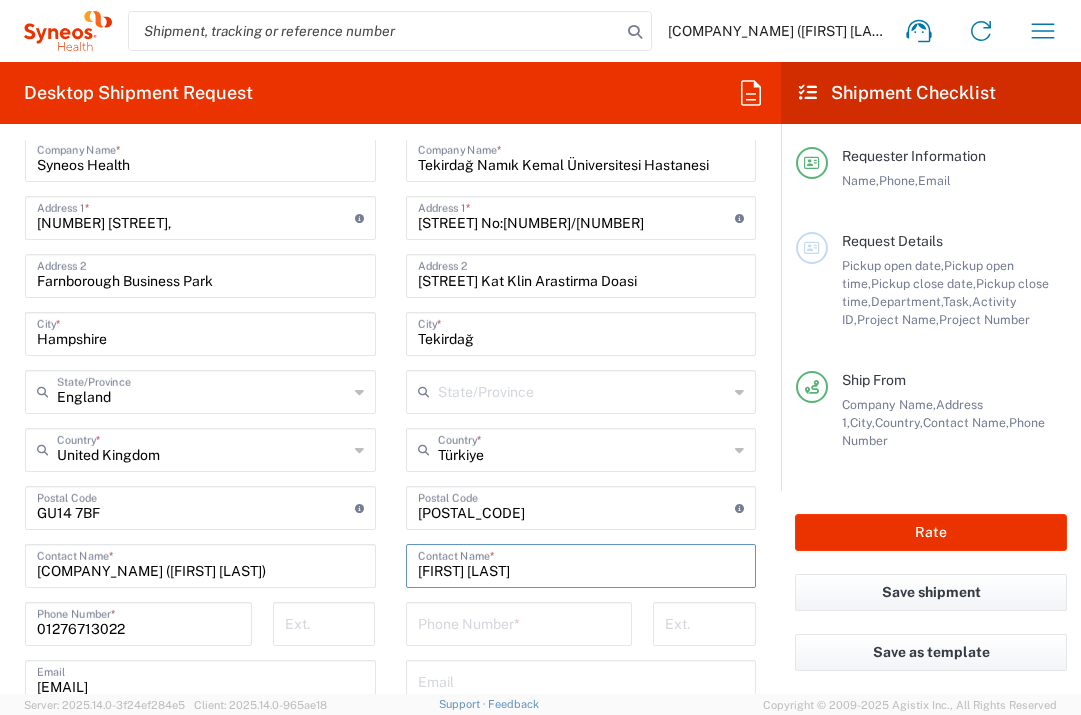 type on "[FIRST] [LAST]" 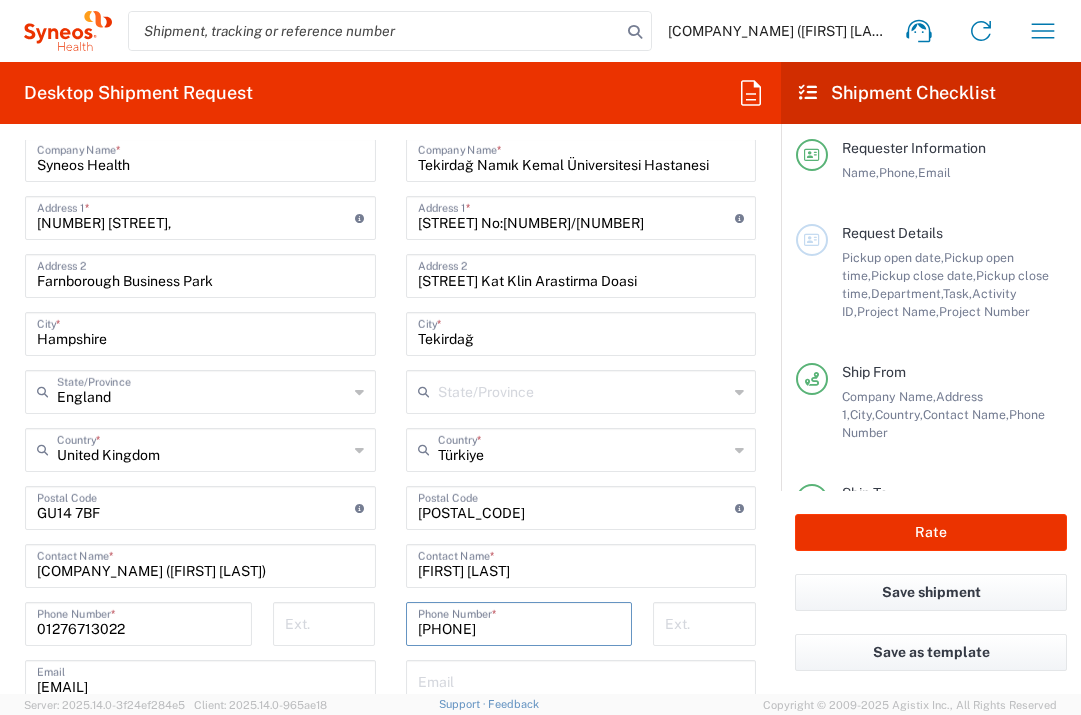 scroll, scrollTop: 33, scrollLeft: 0, axis: vertical 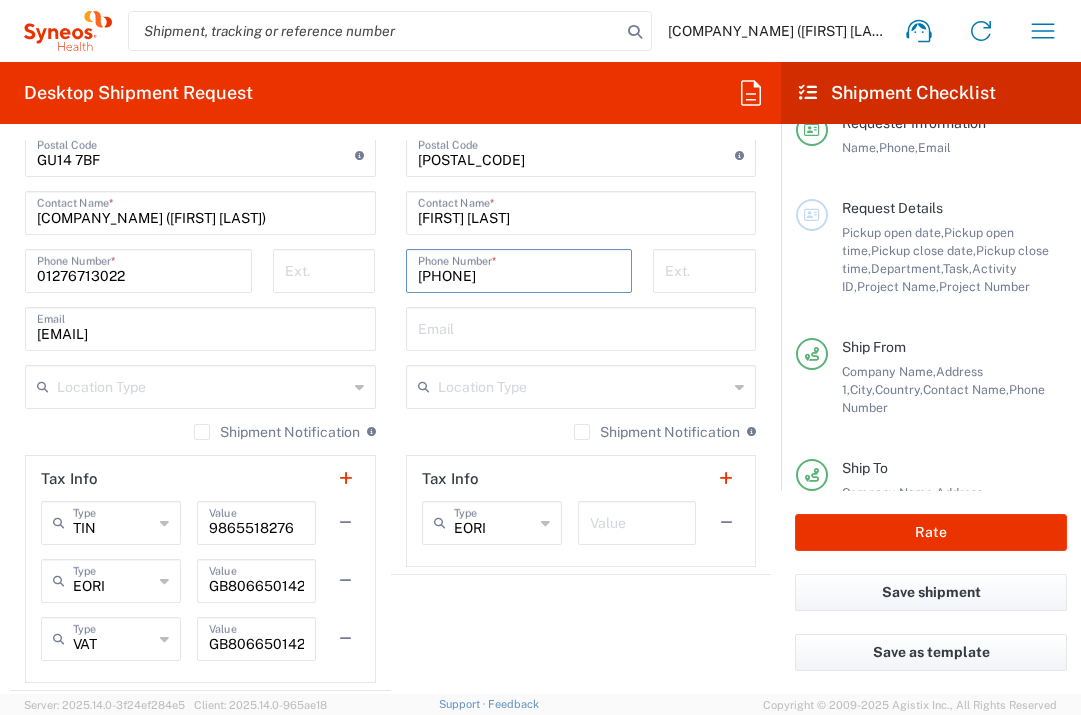 type on "[PHONE]" 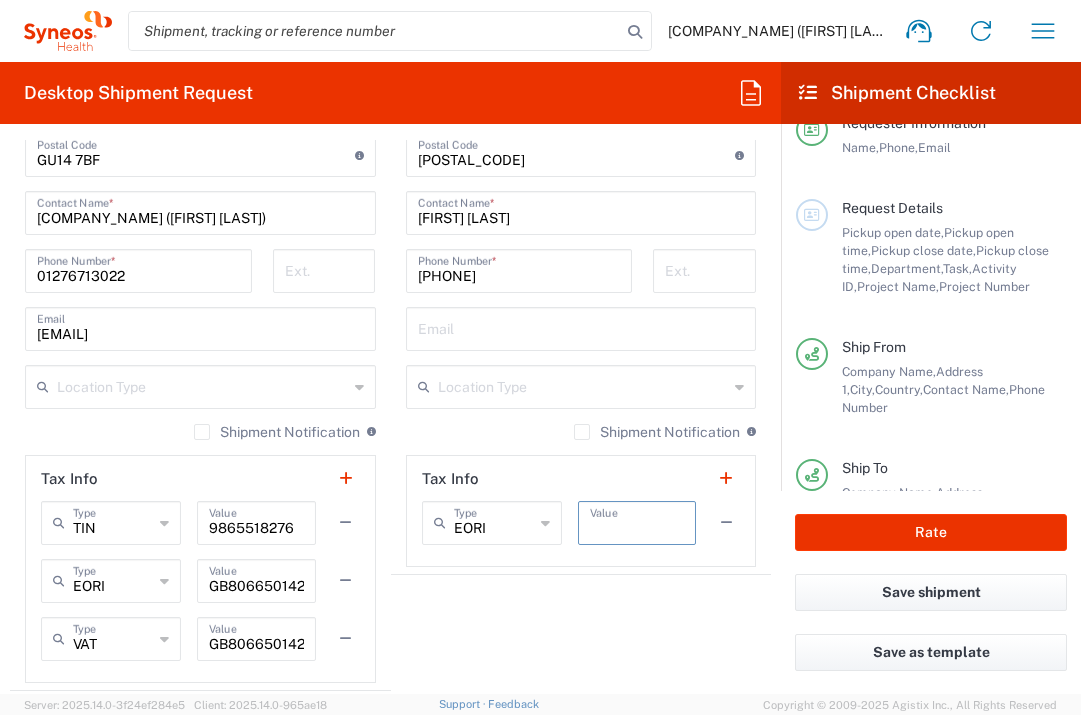 click at bounding box center [637, 521] 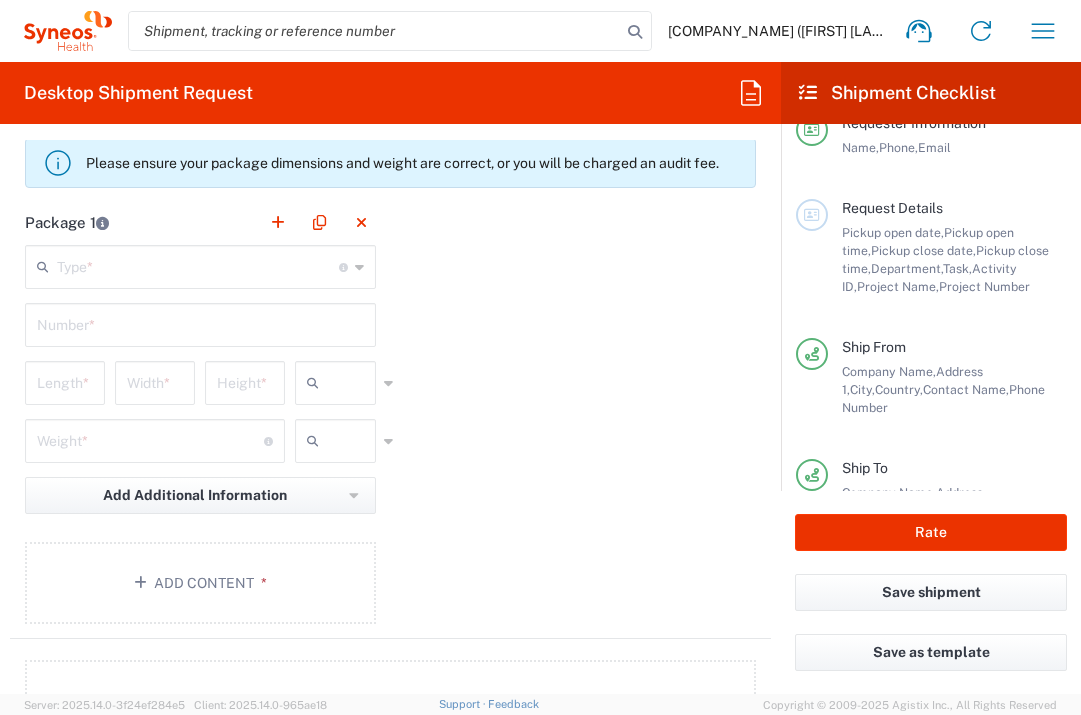 scroll, scrollTop: 1812, scrollLeft: 0, axis: vertical 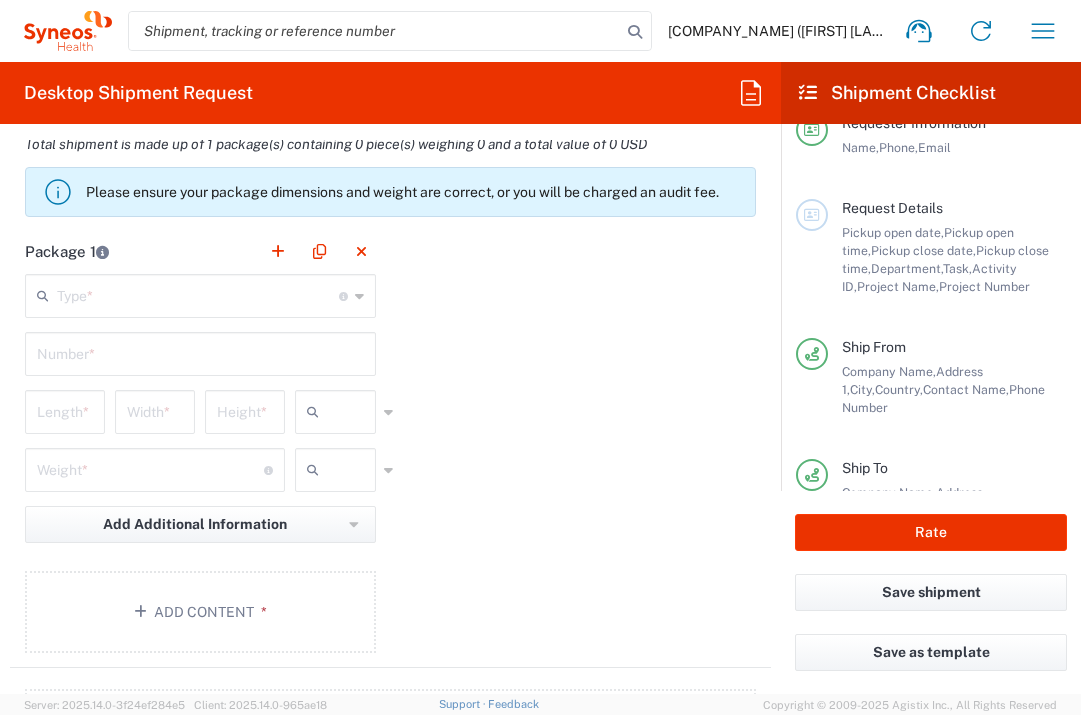 type on "1" 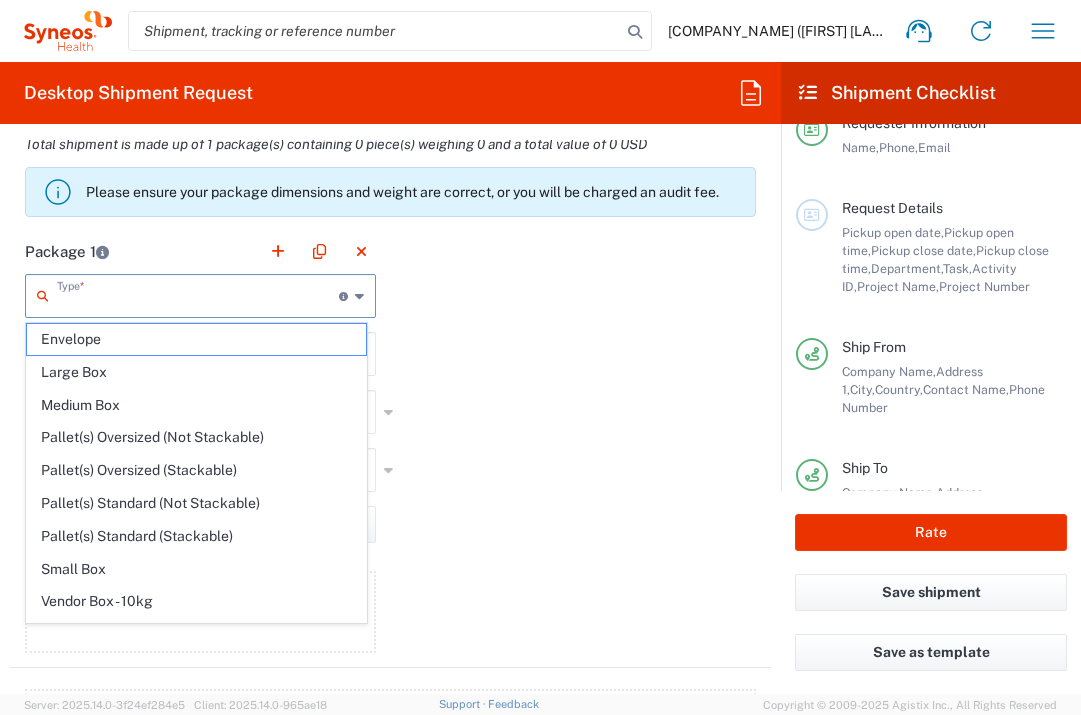 click at bounding box center (198, 294) 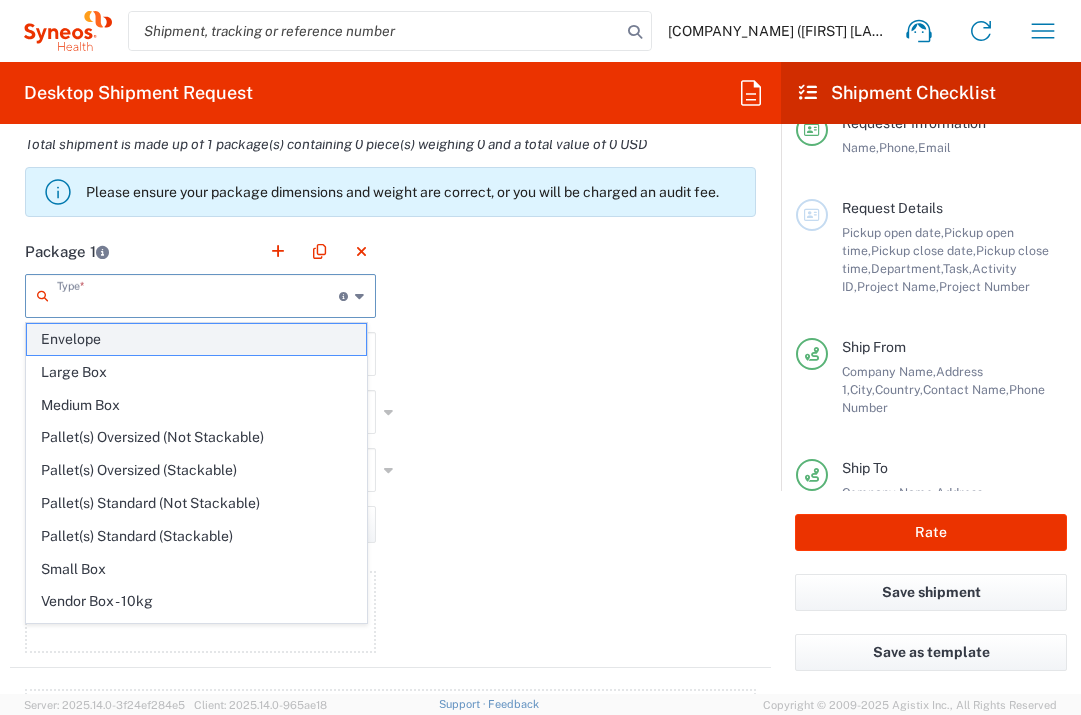 click on "Envelope" 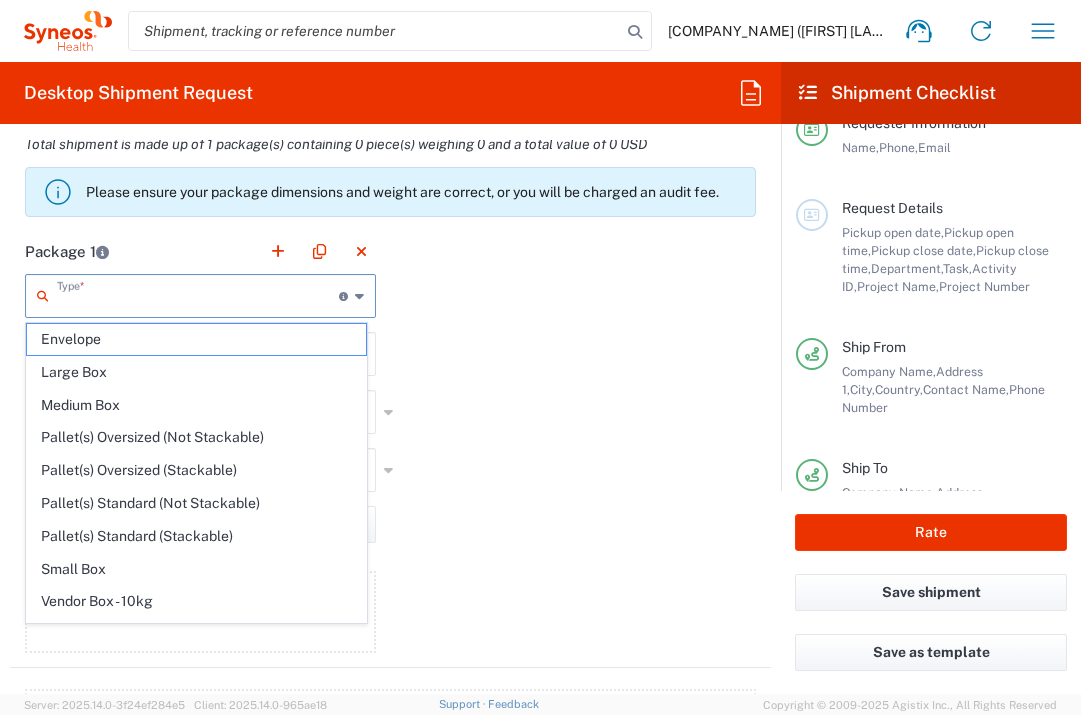type on "Envelope" 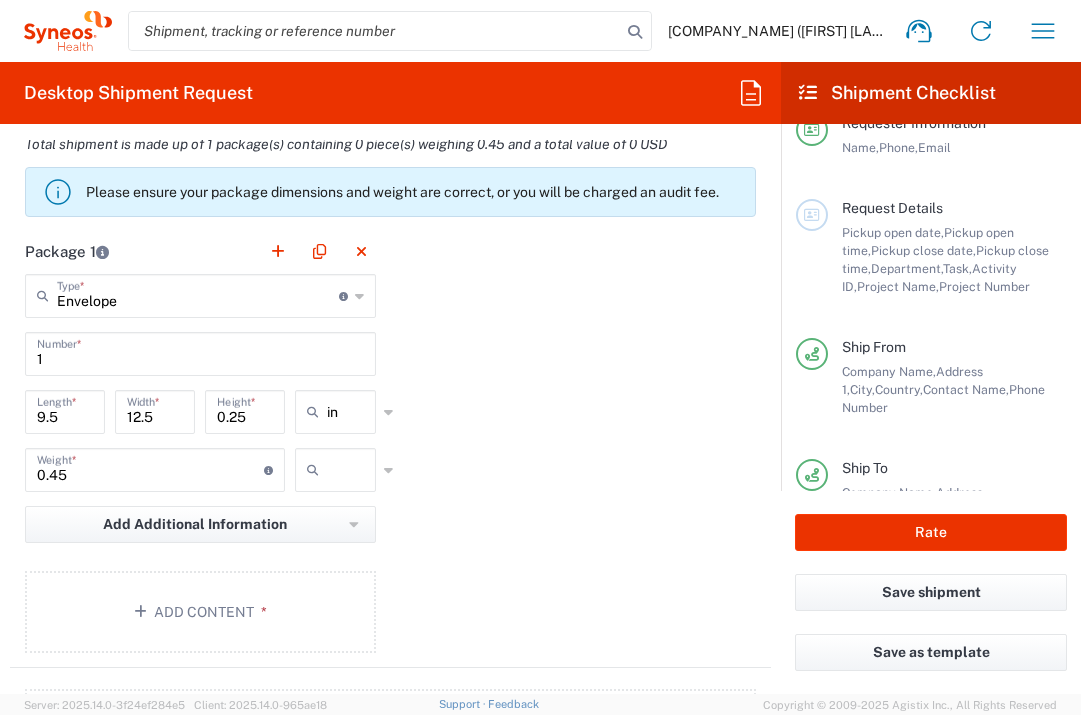 click at bounding box center (352, 470) 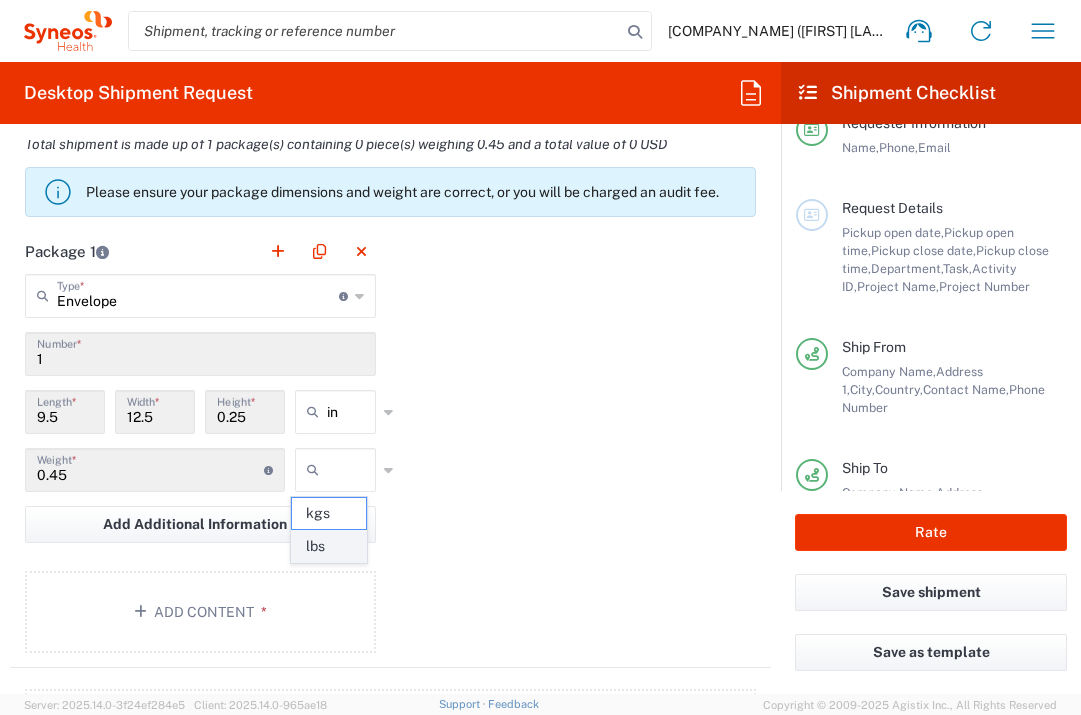 click on "lbs" 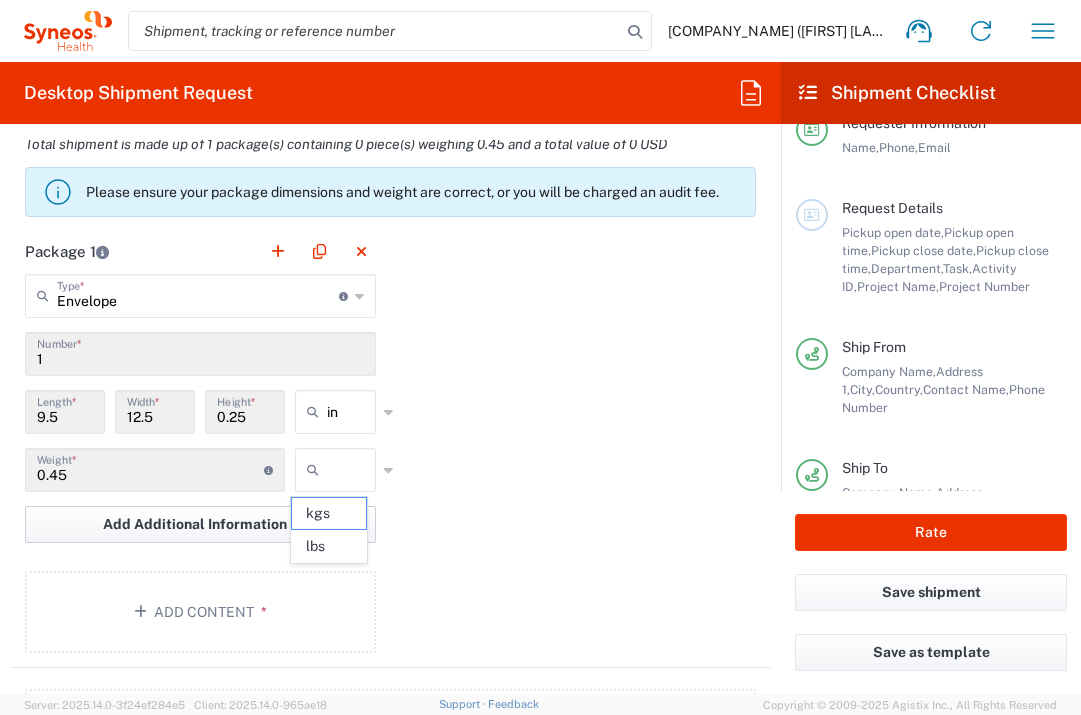 type on "lbs" 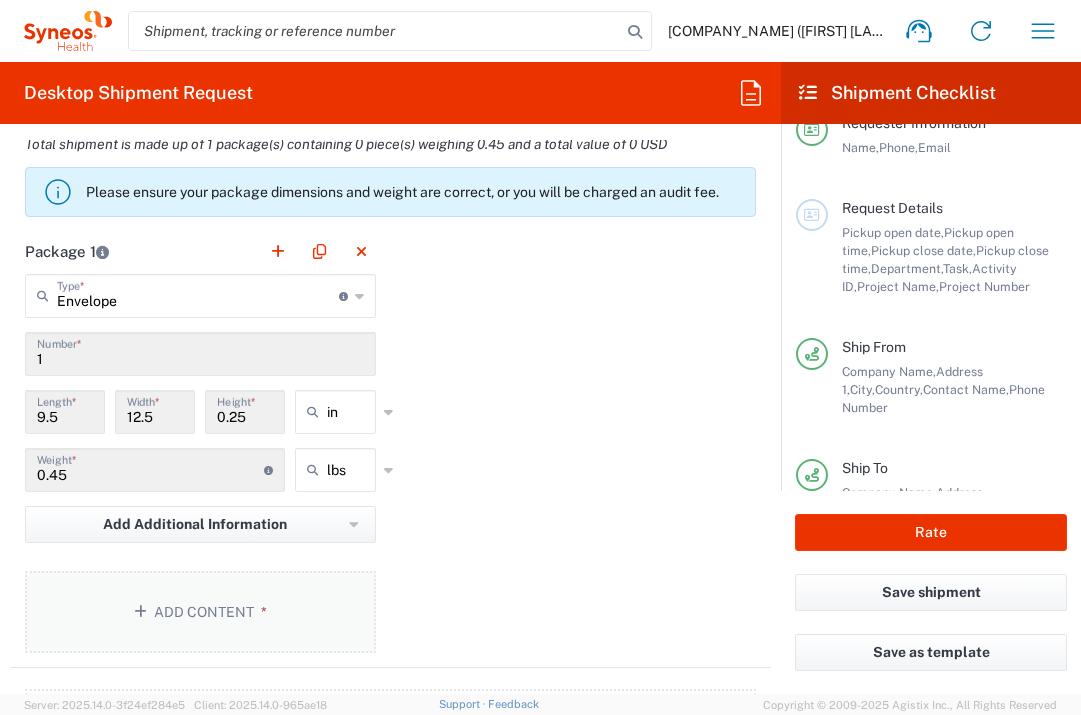 click on "Add Content *" 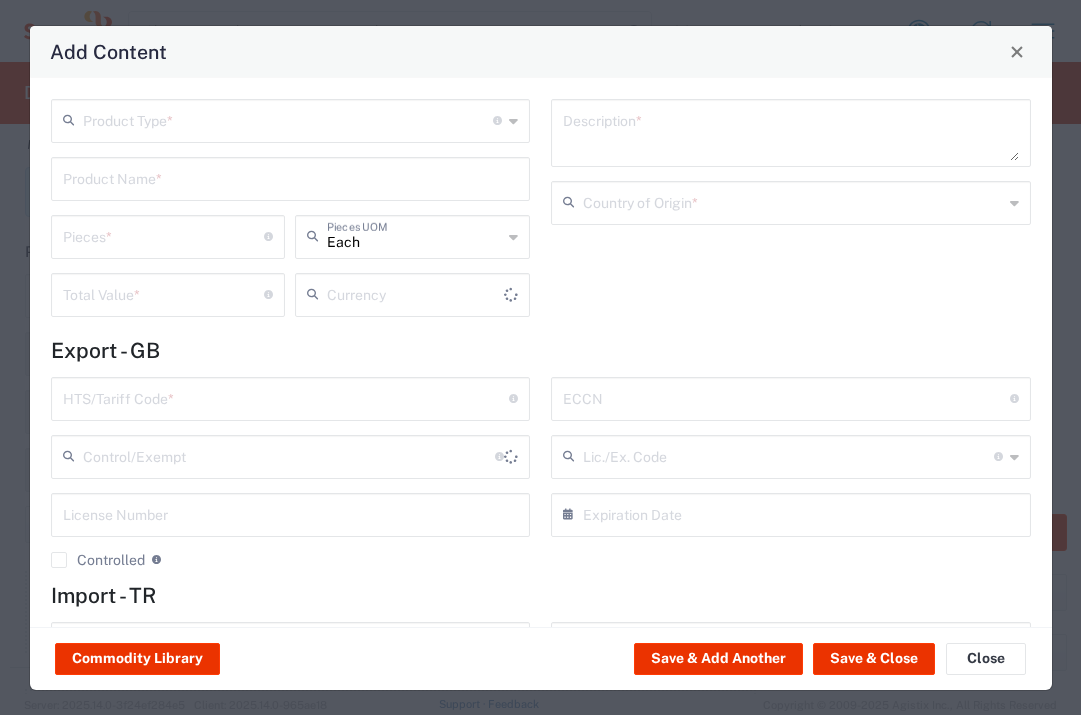 type on "US Dollar" 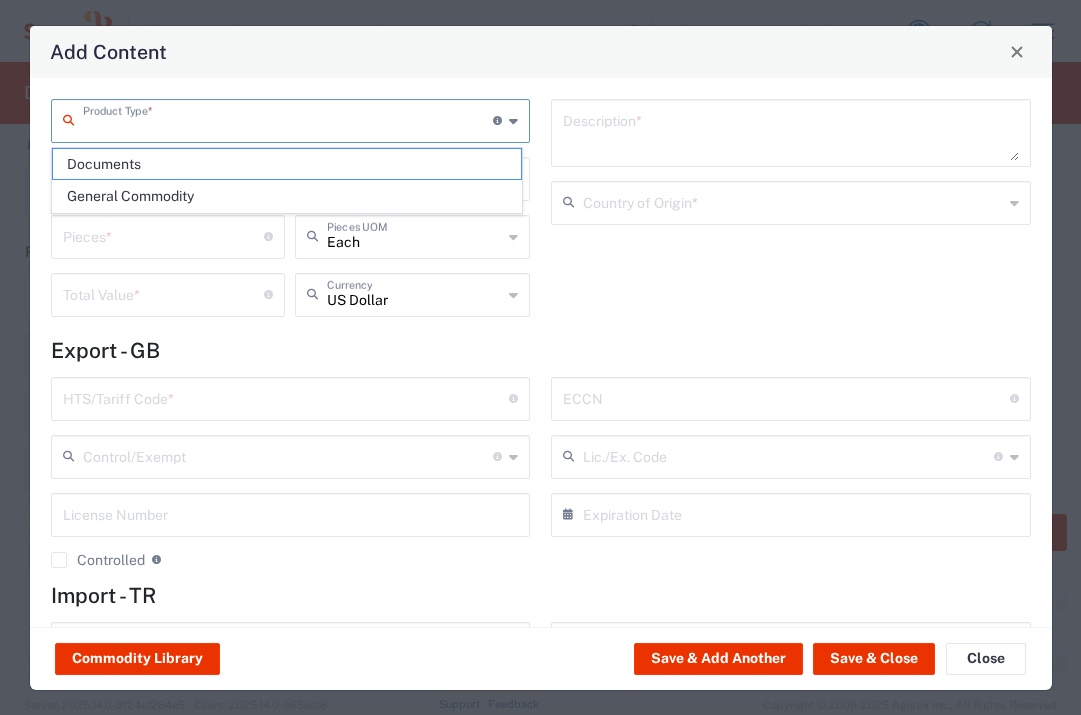 click at bounding box center [288, 119] 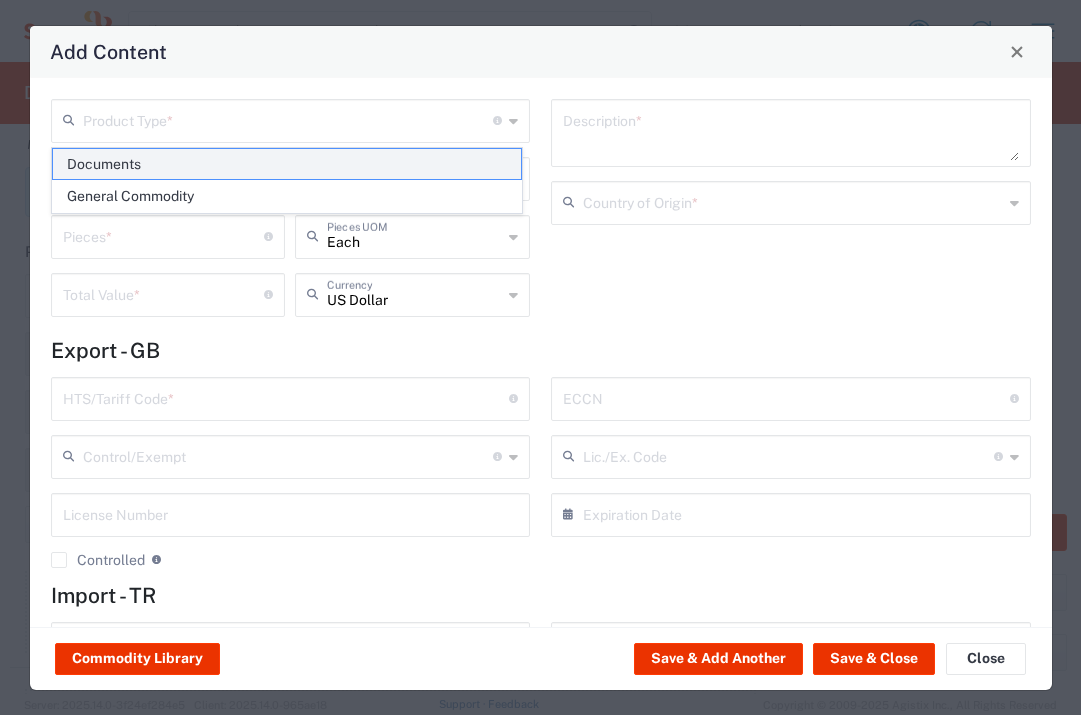 click on "Documents" 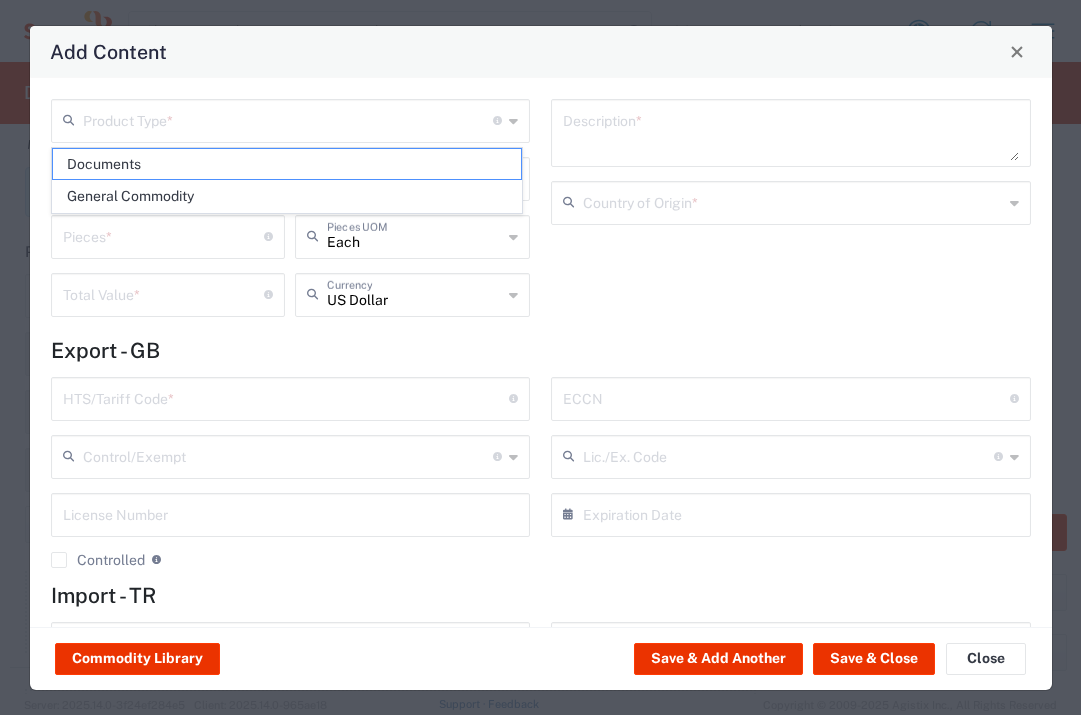 type on "Documents" 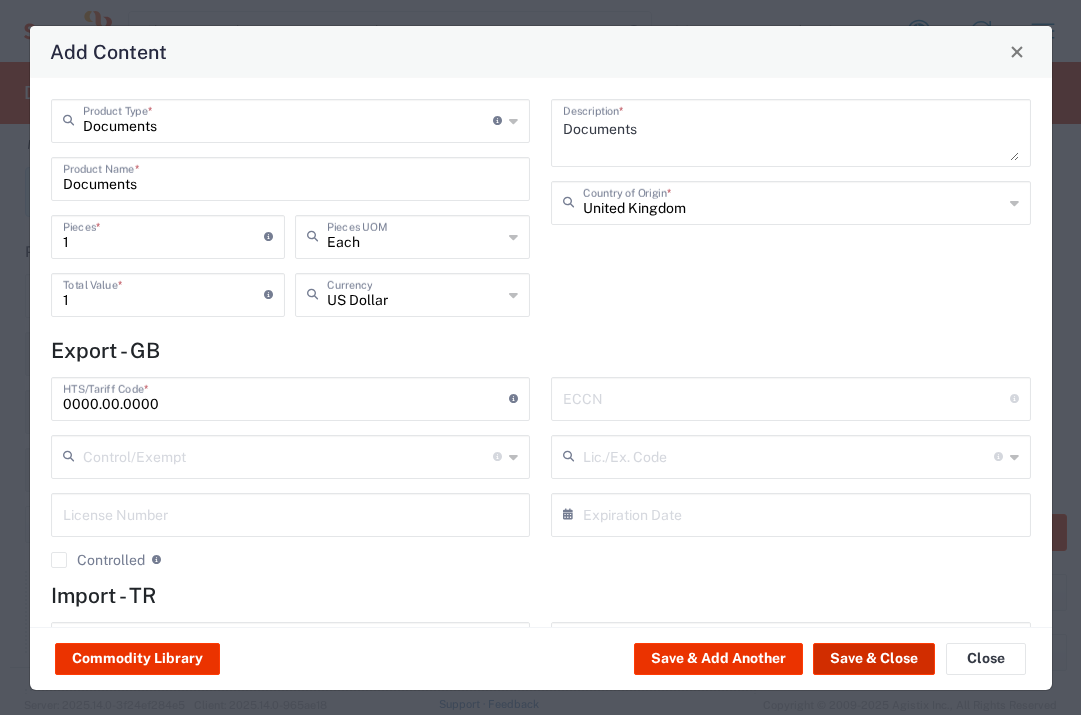 click on "Save & Close" 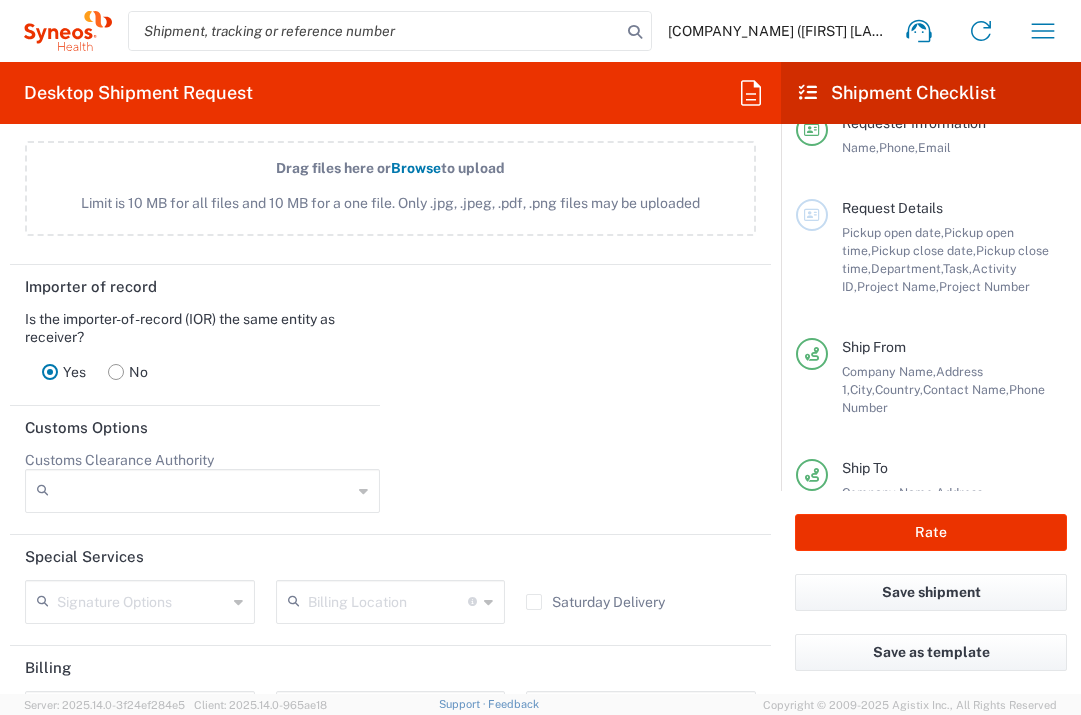 scroll, scrollTop: 2883, scrollLeft: 0, axis: vertical 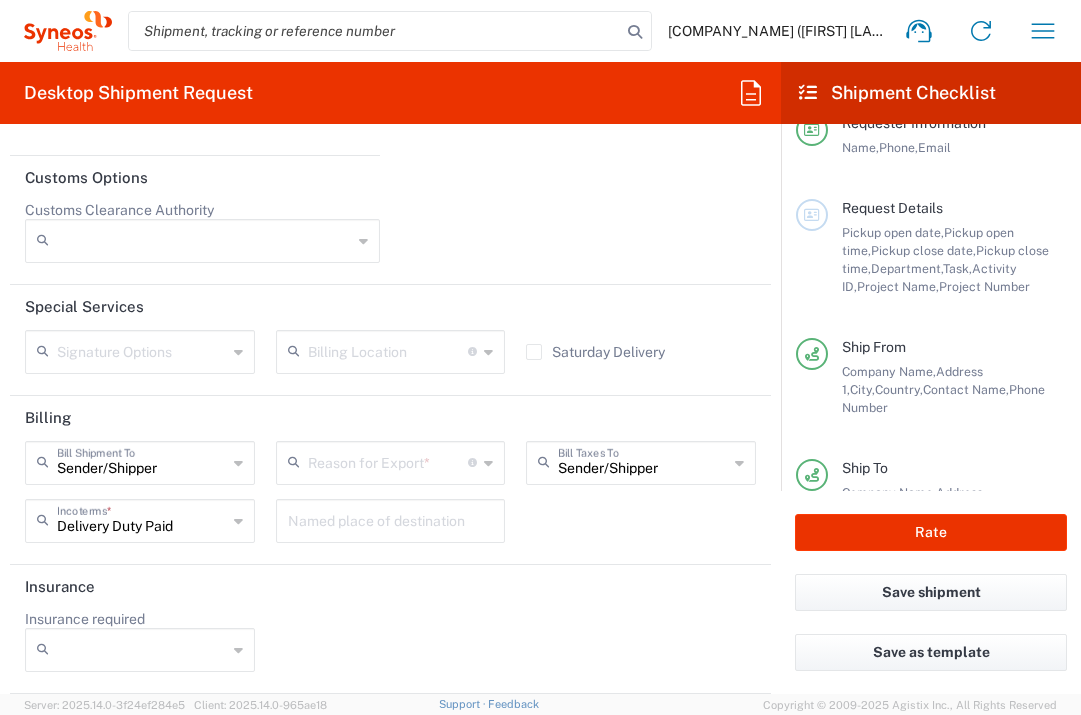 click at bounding box center (388, 461) 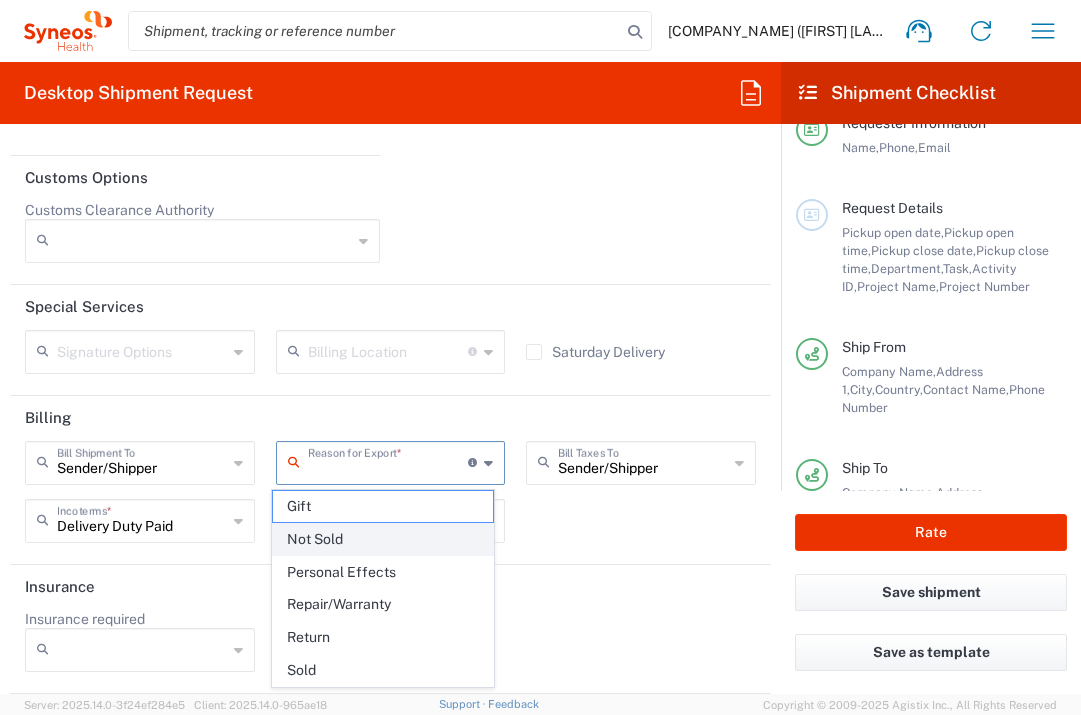 click on "Not Sold" 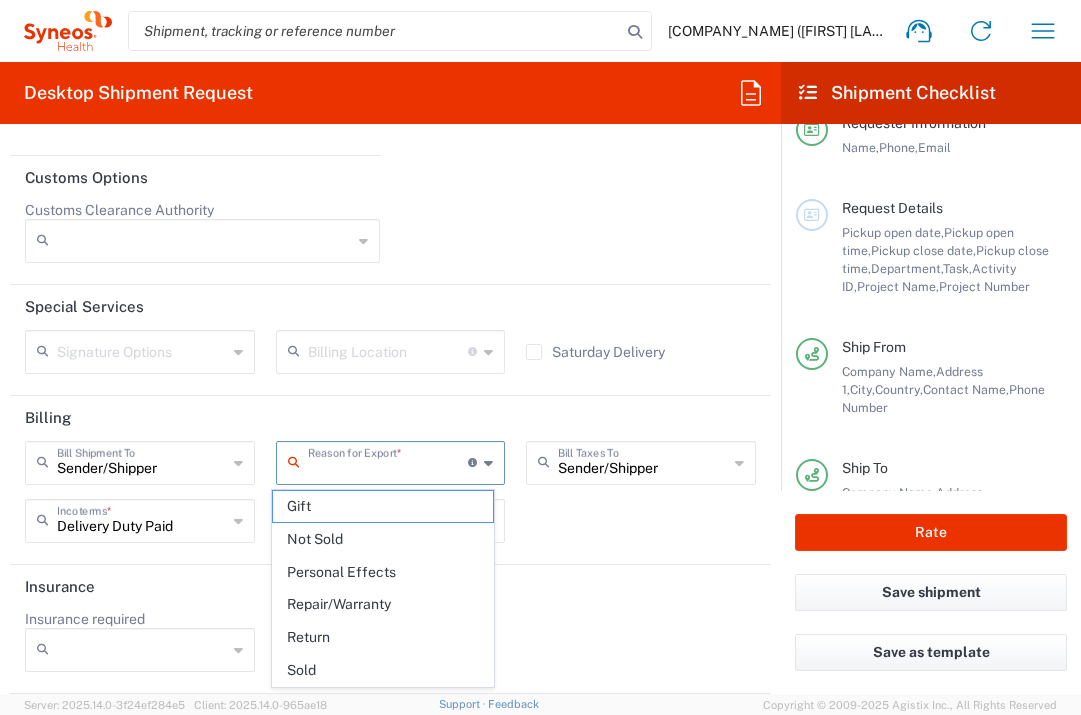 type on "Not Sold" 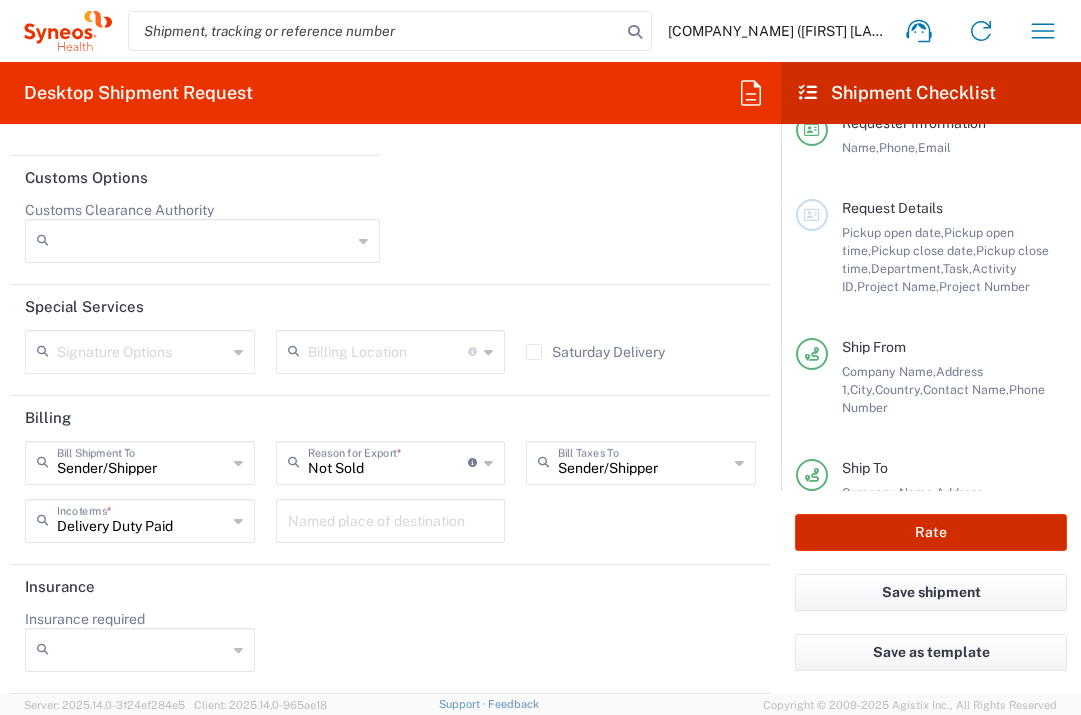 click on "Rate" 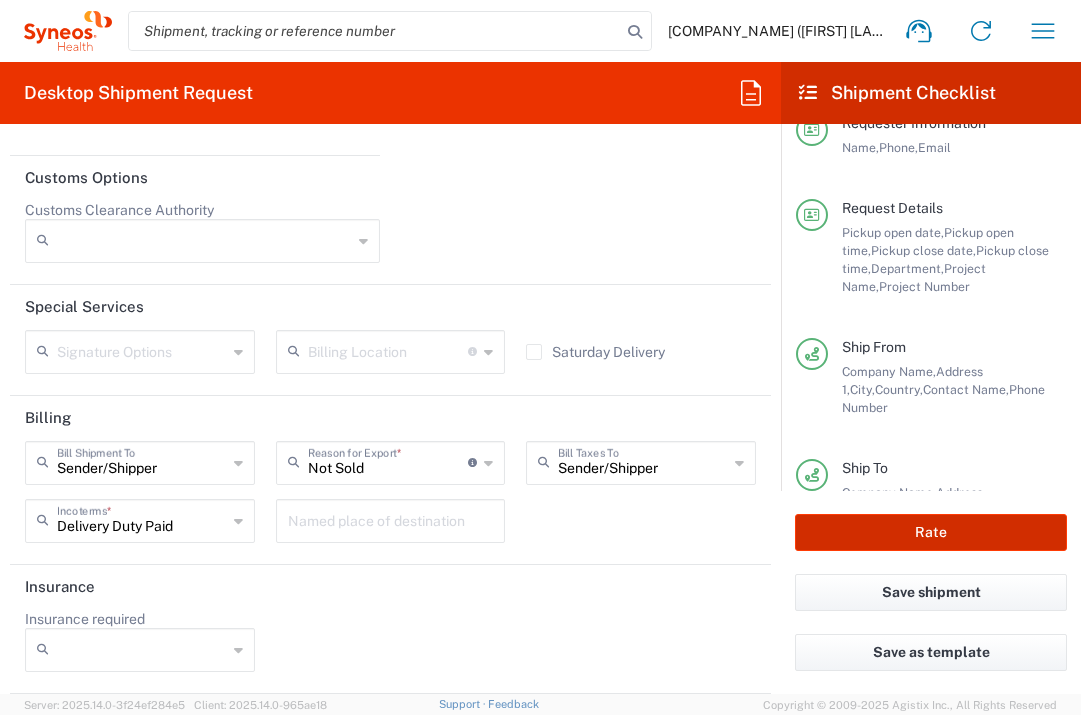 type on "7054383" 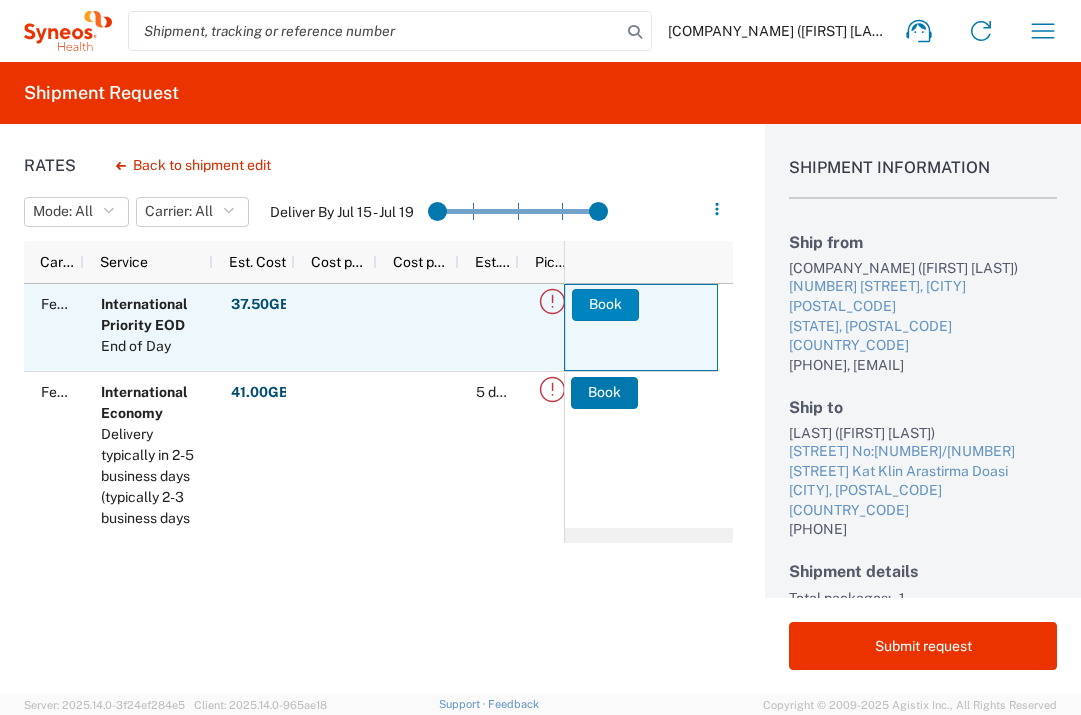 click on "Book" 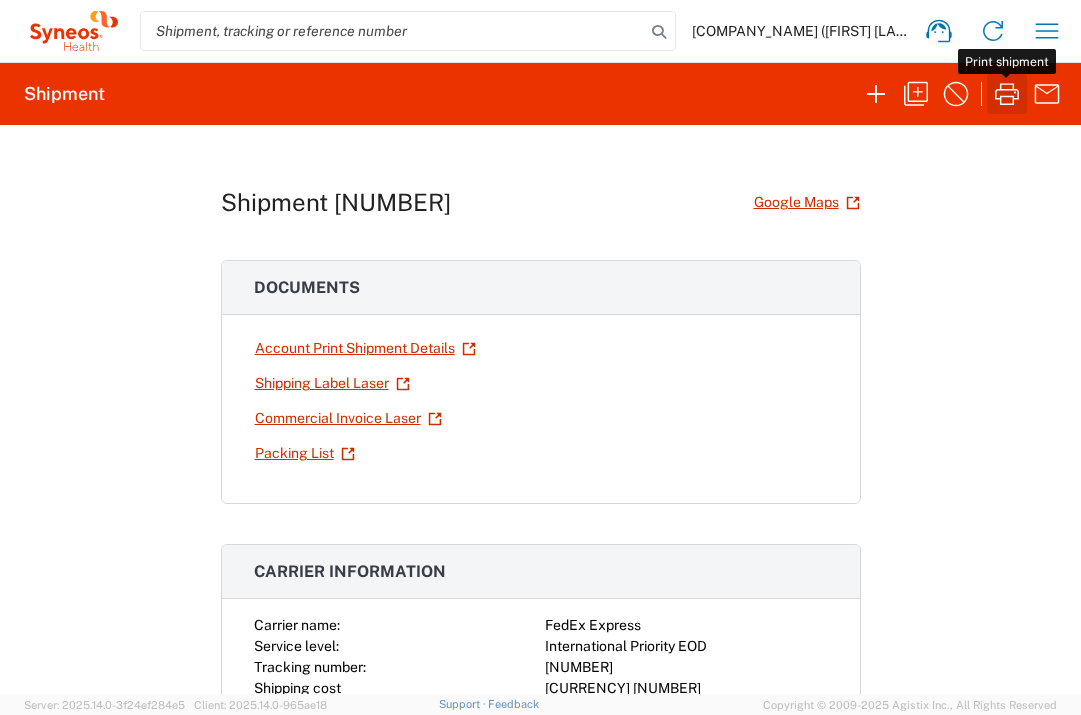 click 